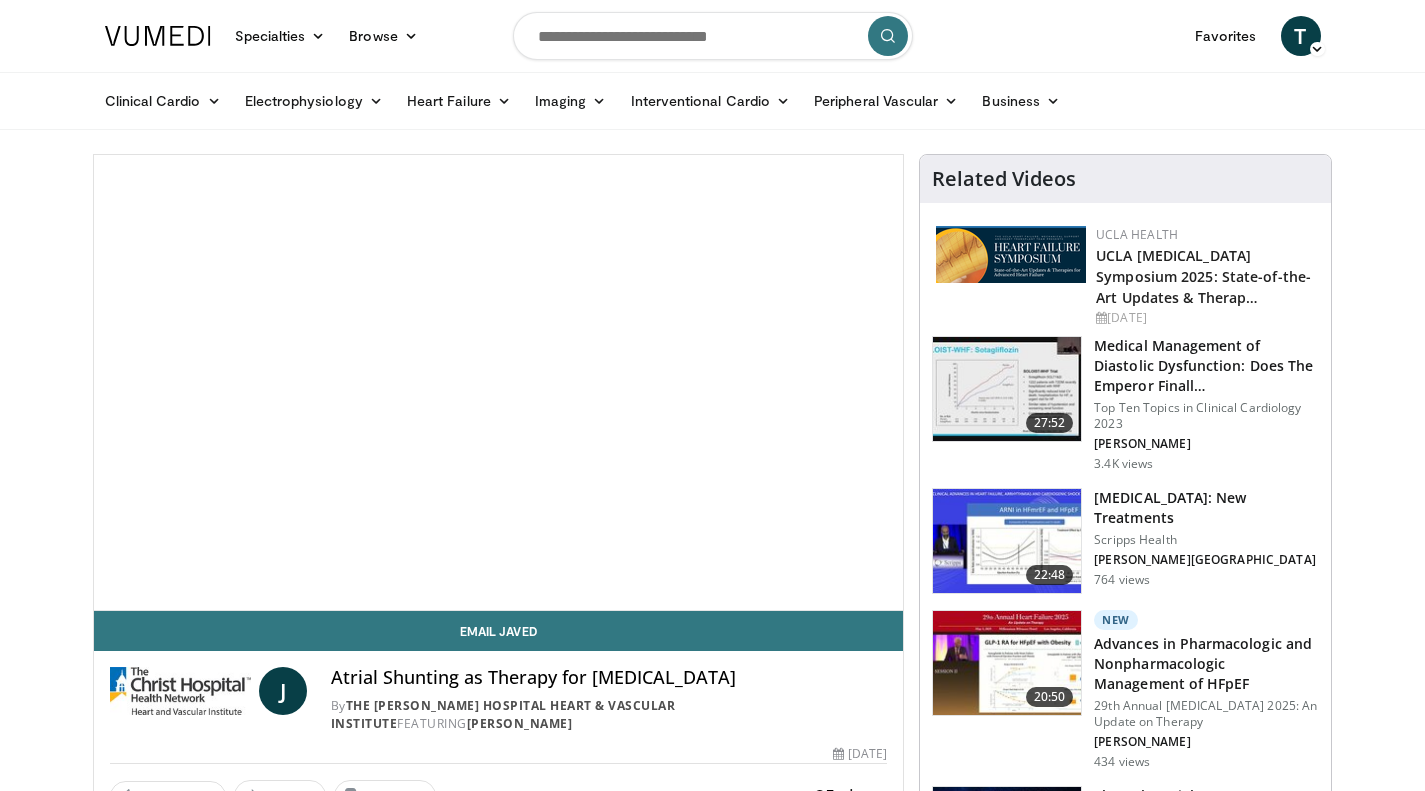scroll, scrollTop: 0, scrollLeft: 0, axis: both 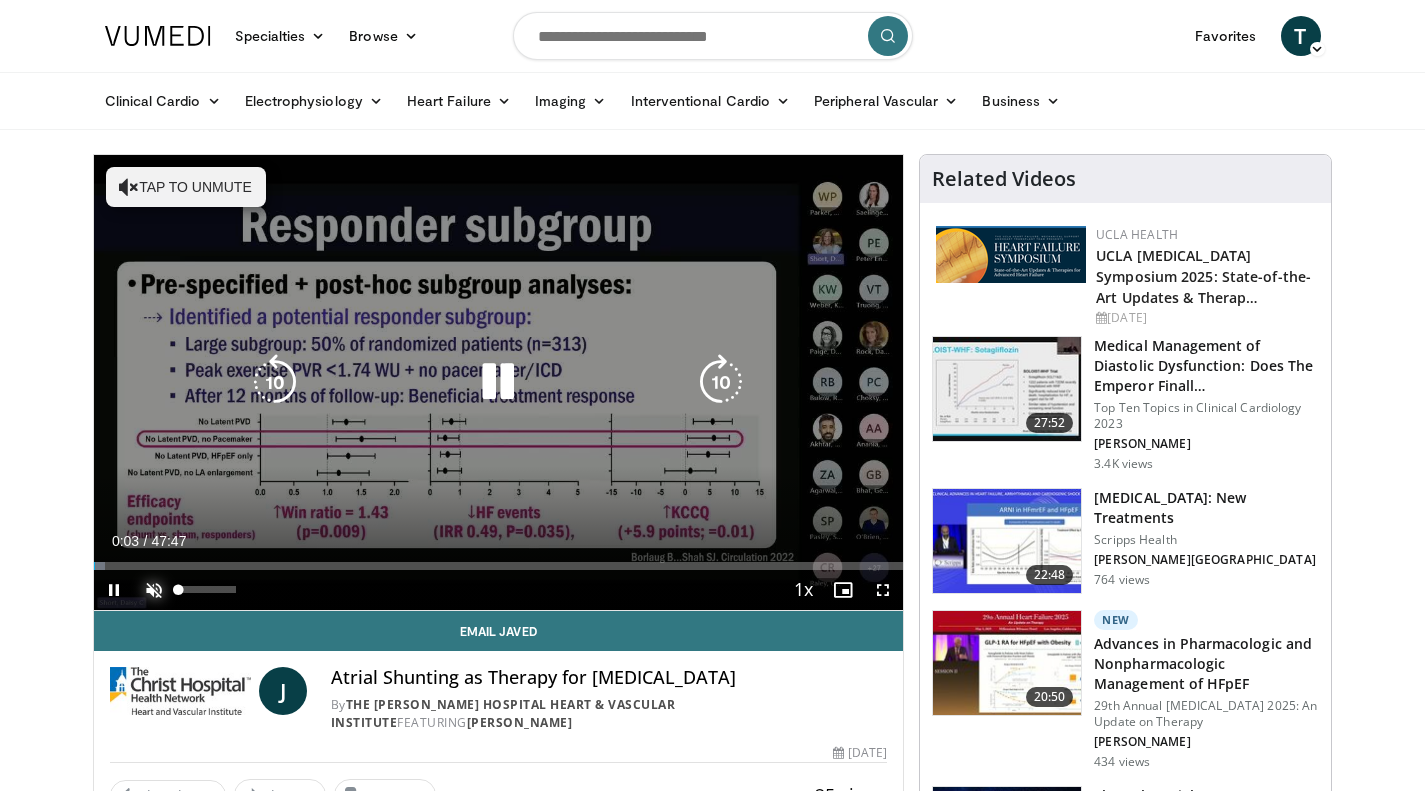 click at bounding box center (154, 590) 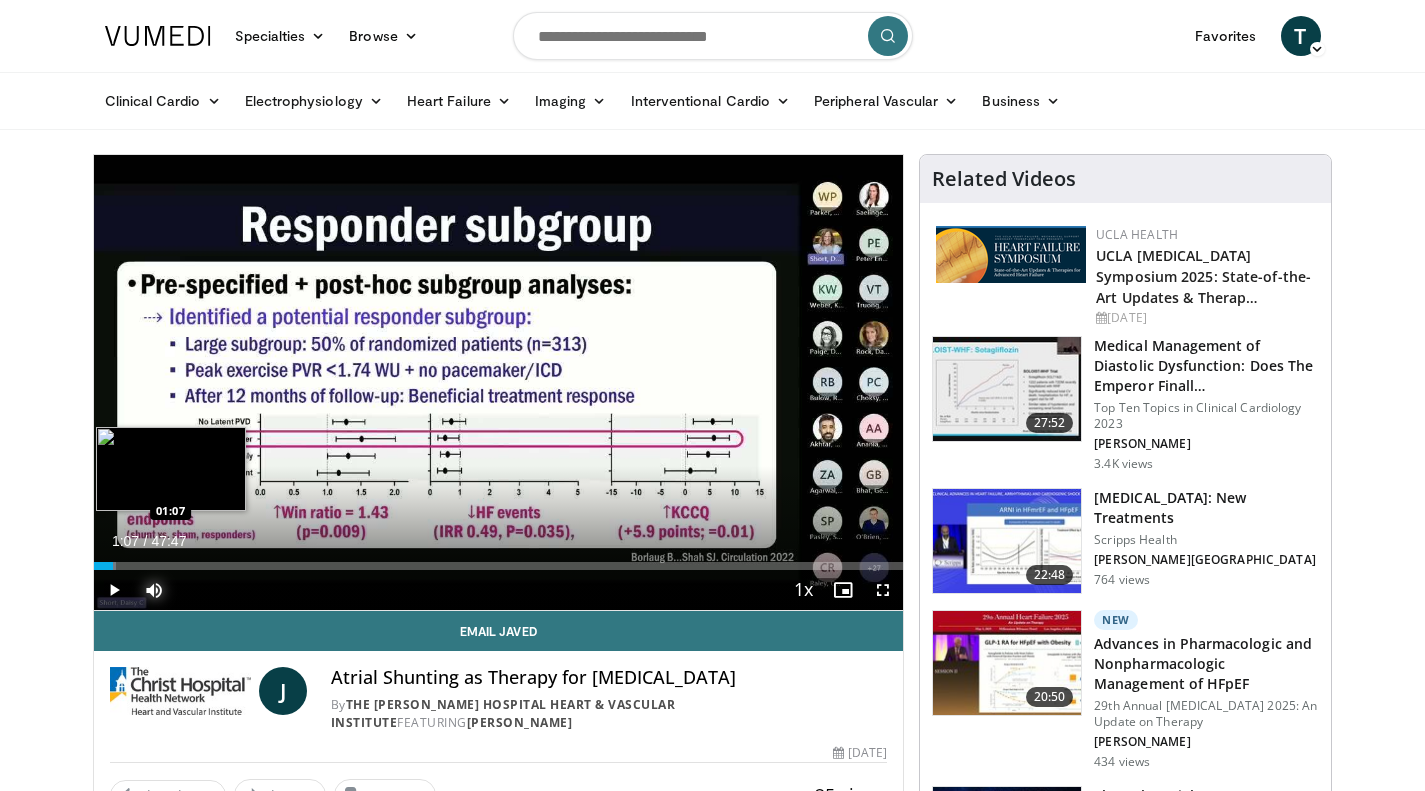 click on "Loaded :  2.77% 01:07 01:07" at bounding box center (499, 566) 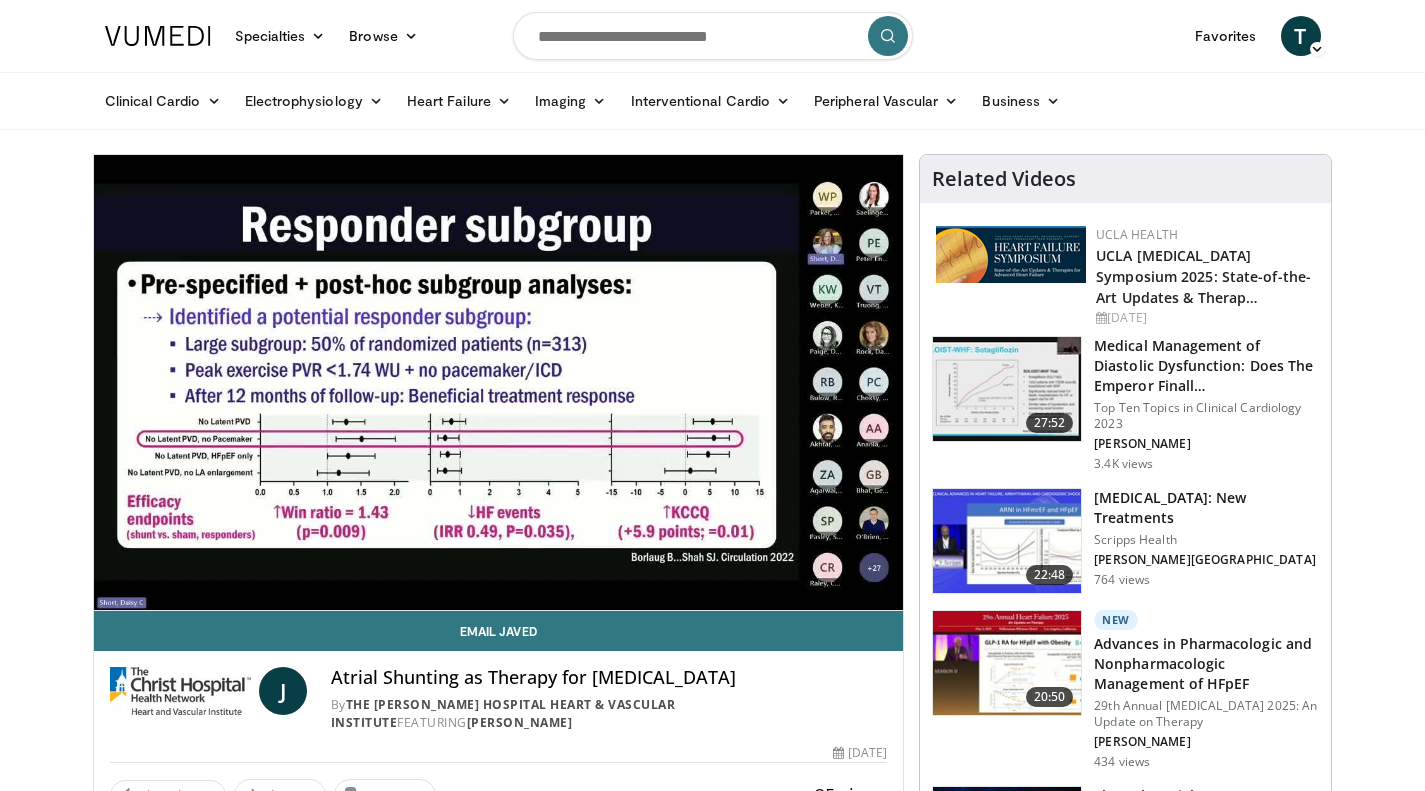 type 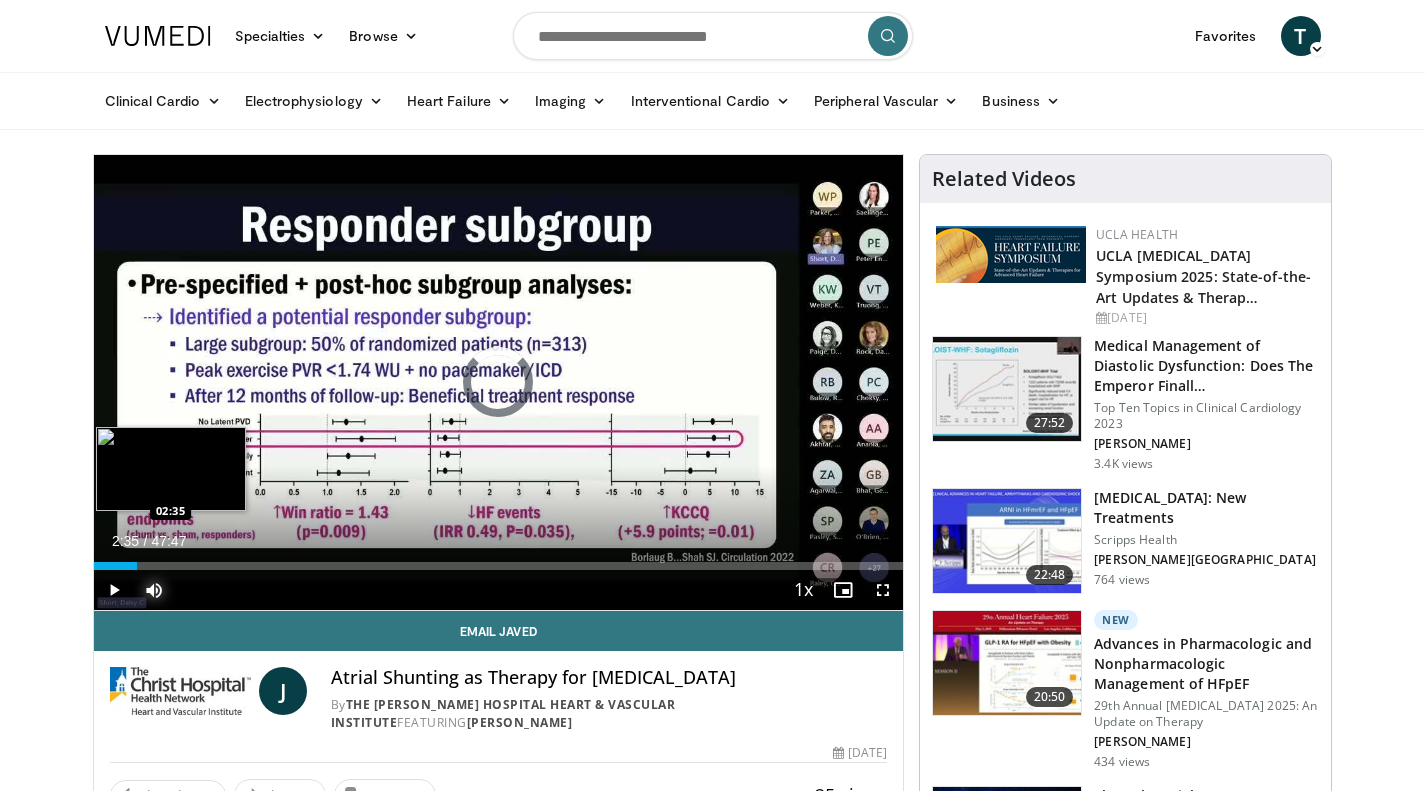 click on "Loaded :  4.84% 01:17 02:35" at bounding box center [499, 566] 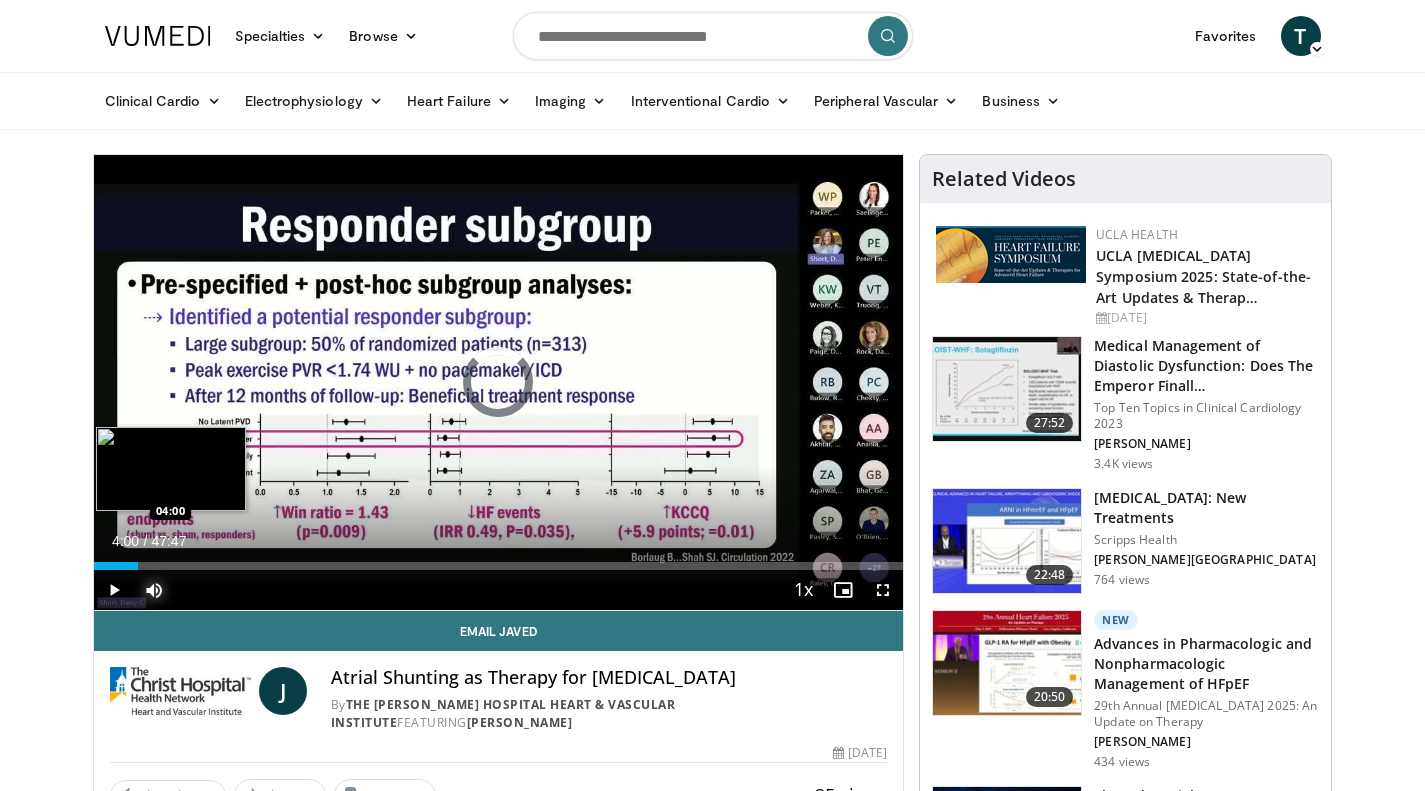click on "Loaded :  0.00% 04:00 04:00" at bounding box center (499, 566) 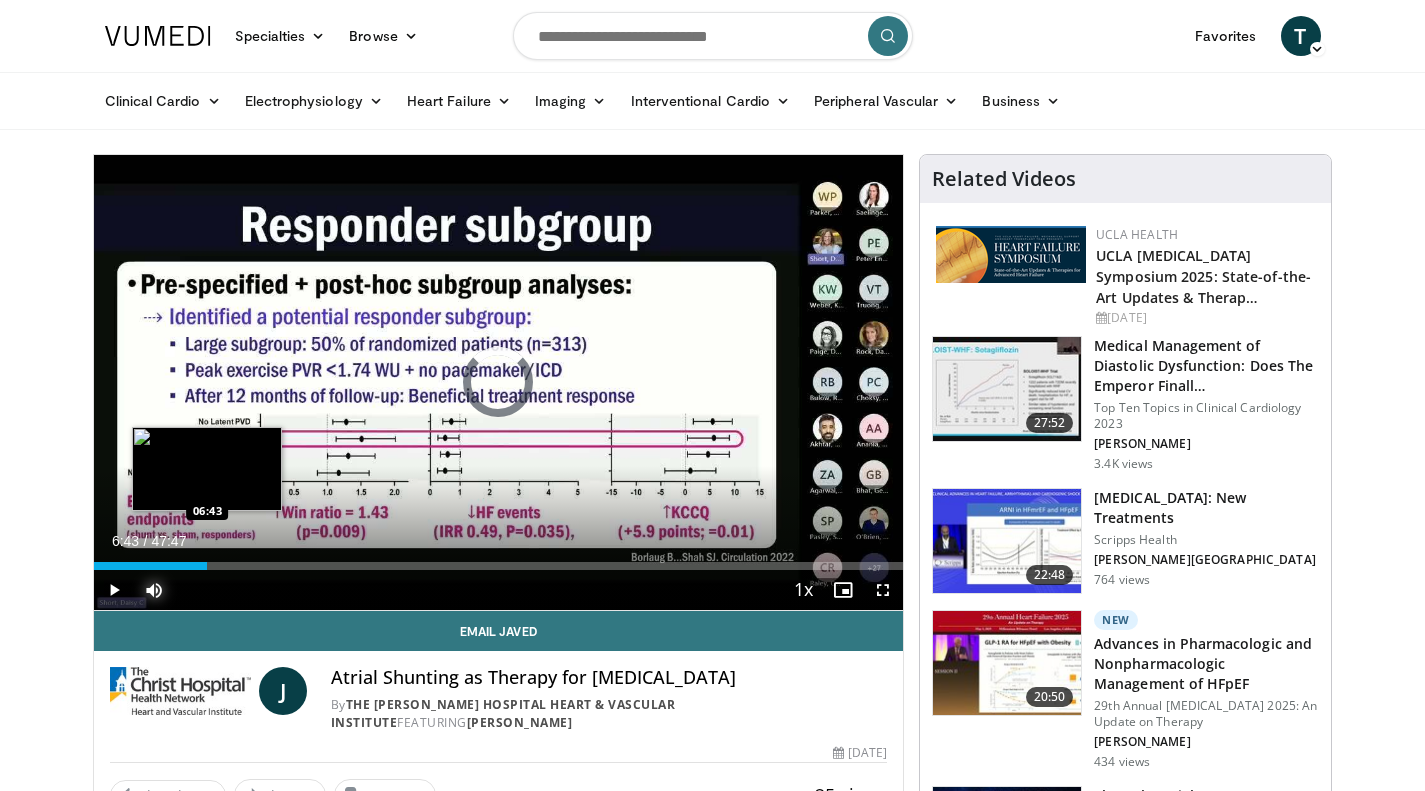 click on "Loaded :  0.00% 06:43 06:43" at bounding box center (499, 566) 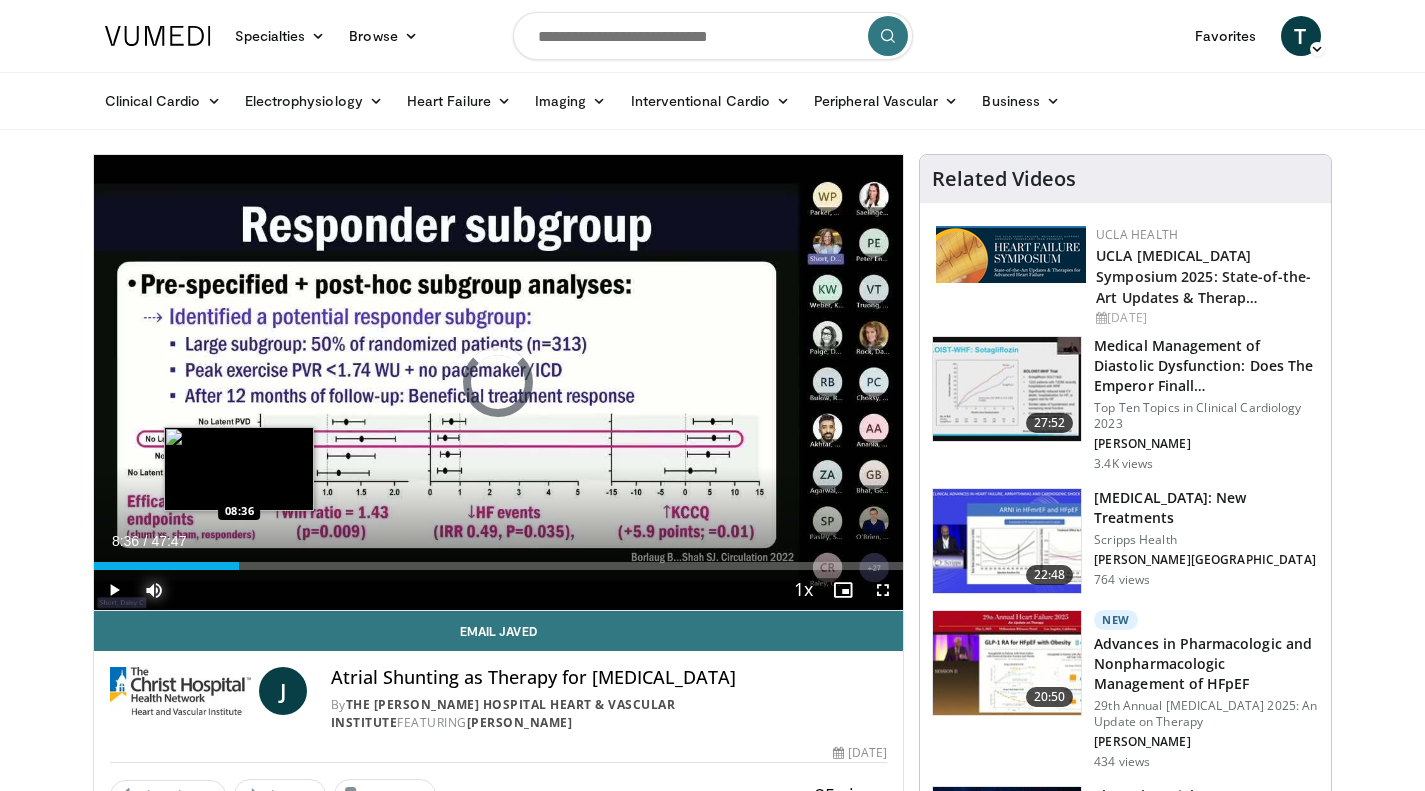 click on "Loaded :  0.00% 08:36 08:36" at bounding box center (499, 566) 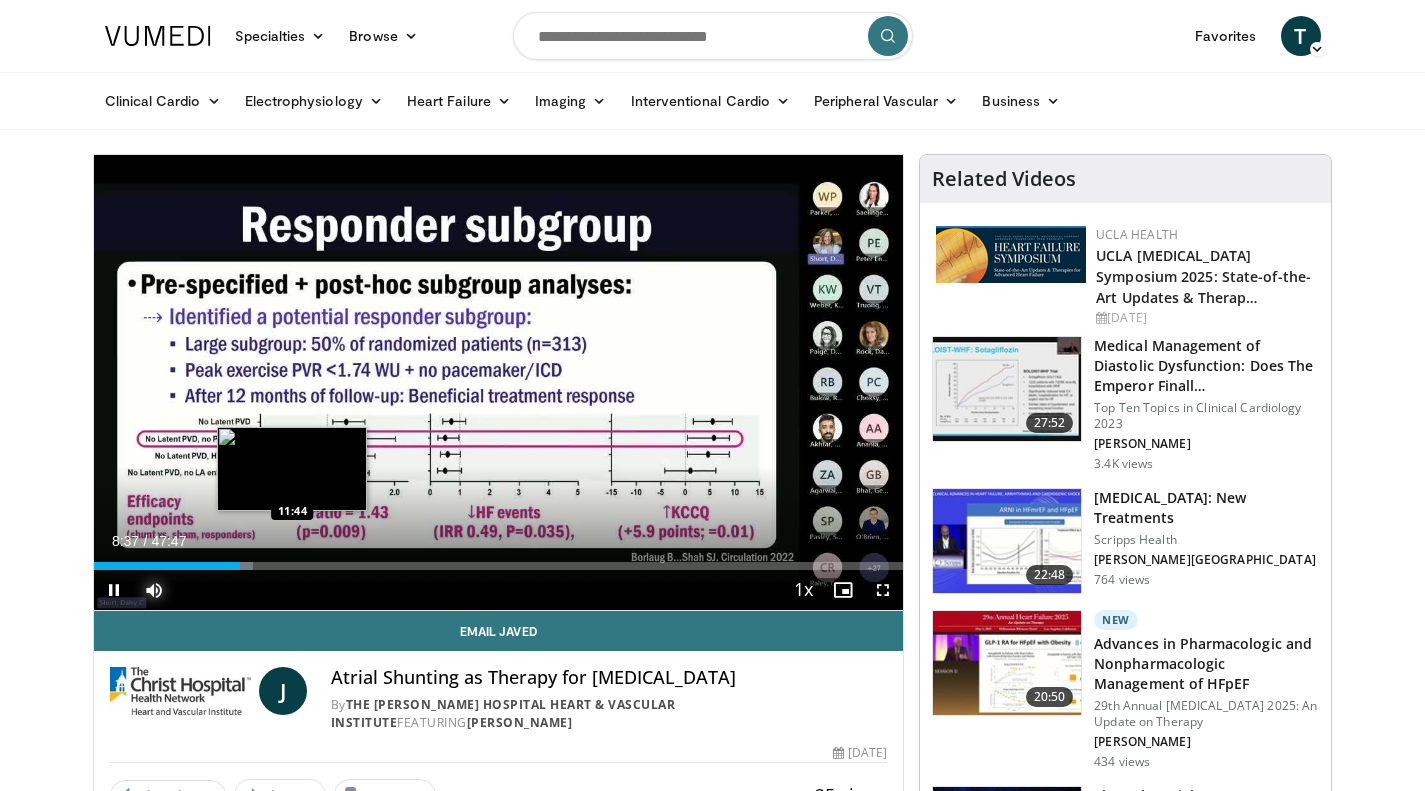 click on "Loaded :  19.72% 08:37 11:44" at bounding box center (499, 566) 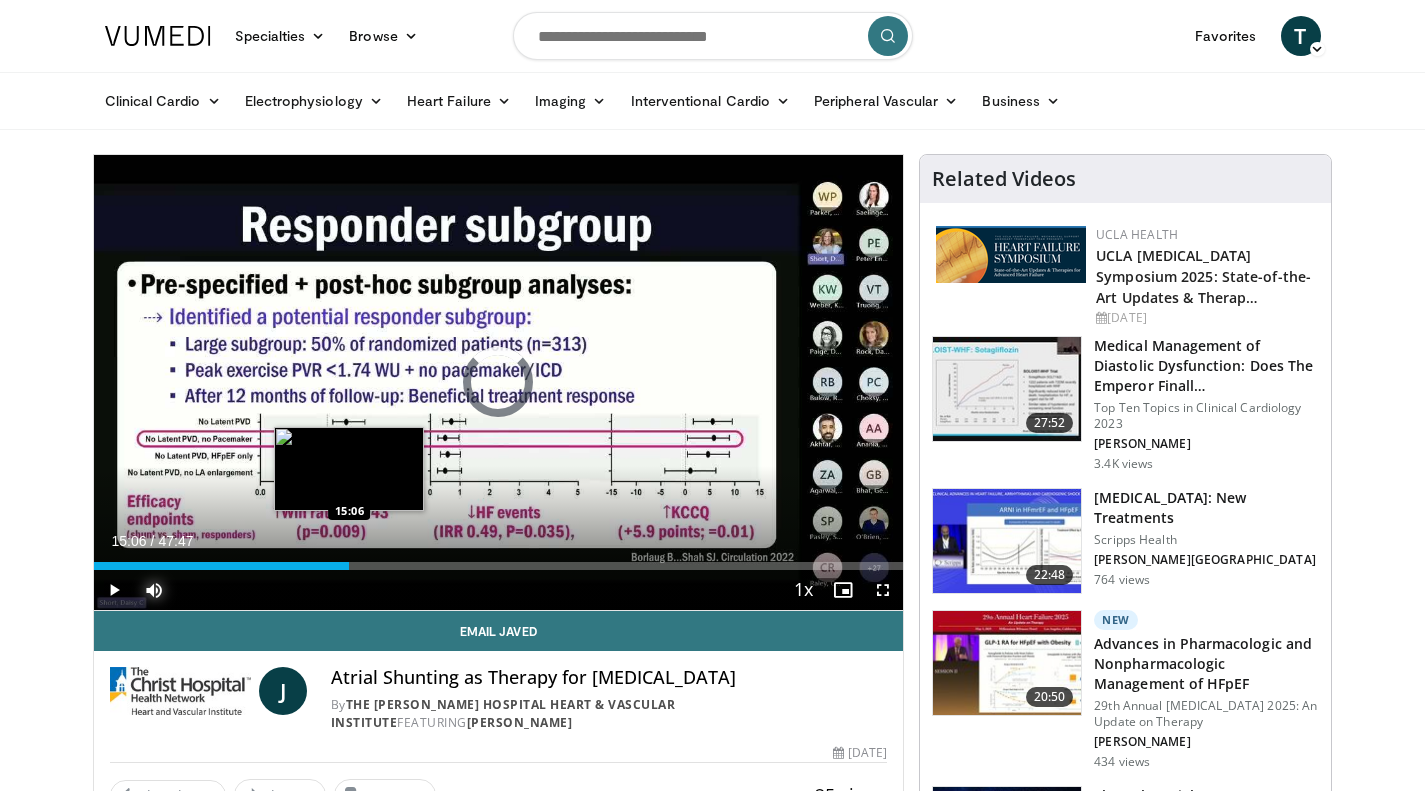 click on "Loaded :  26.88% 15:06 15:06" at bounding box center [499, 566] 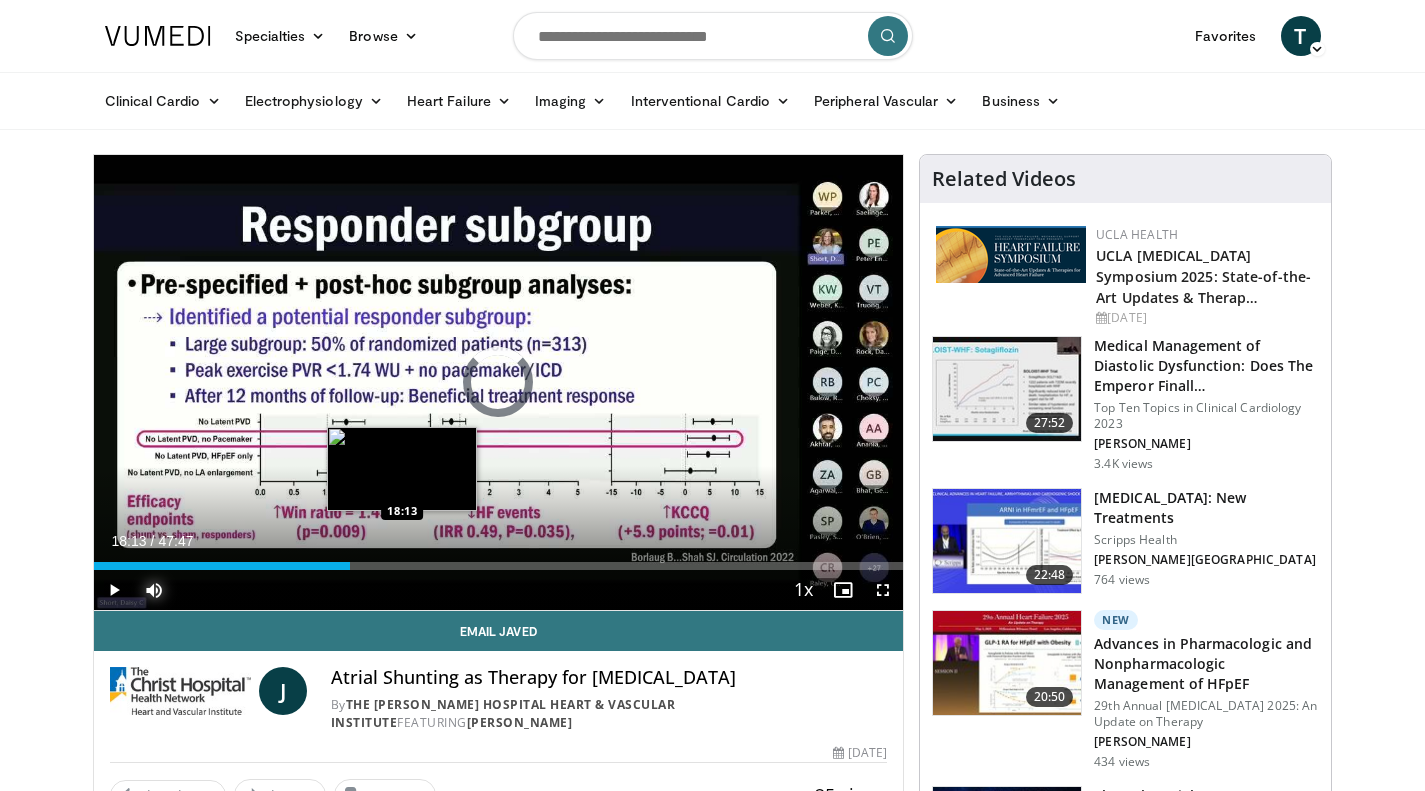 click on "Loaded :  0.00% 15:07 18:13" at bounding box center (499, 566) 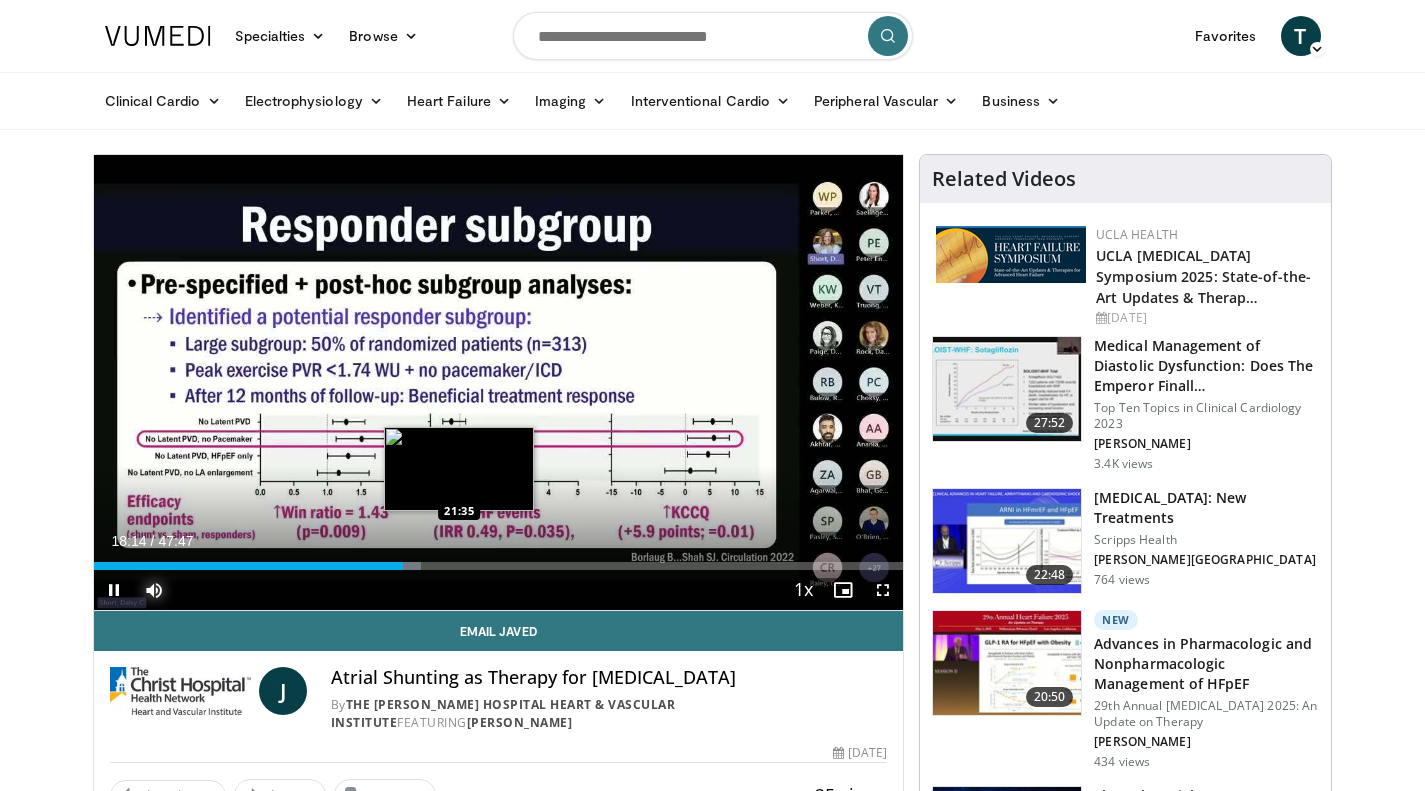 click on "Loaded :  40.48% 18:15 21:35" at bounding box center [499, 566] 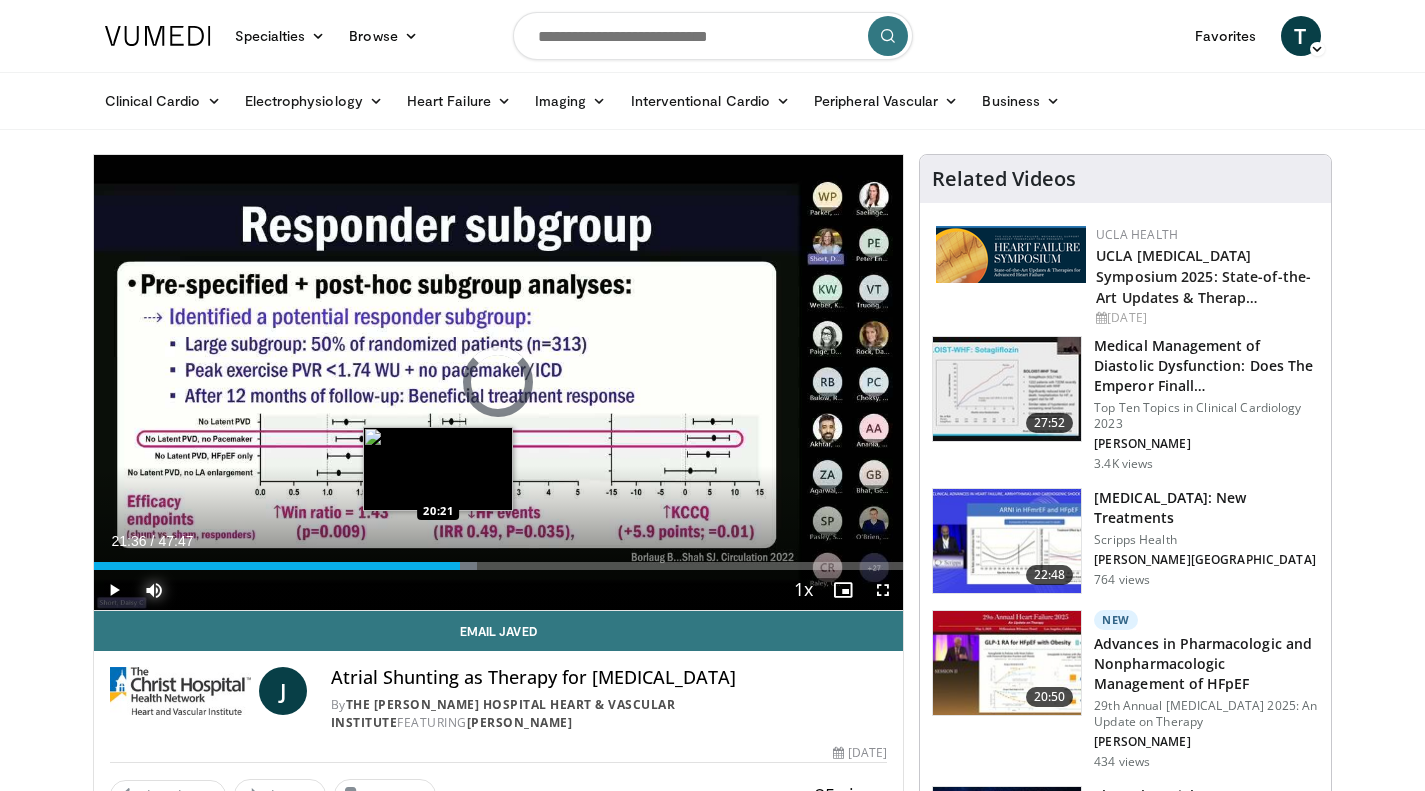 click on "Loaded :  47.40% 21:36 20:21" at bounding box center [499, 566] 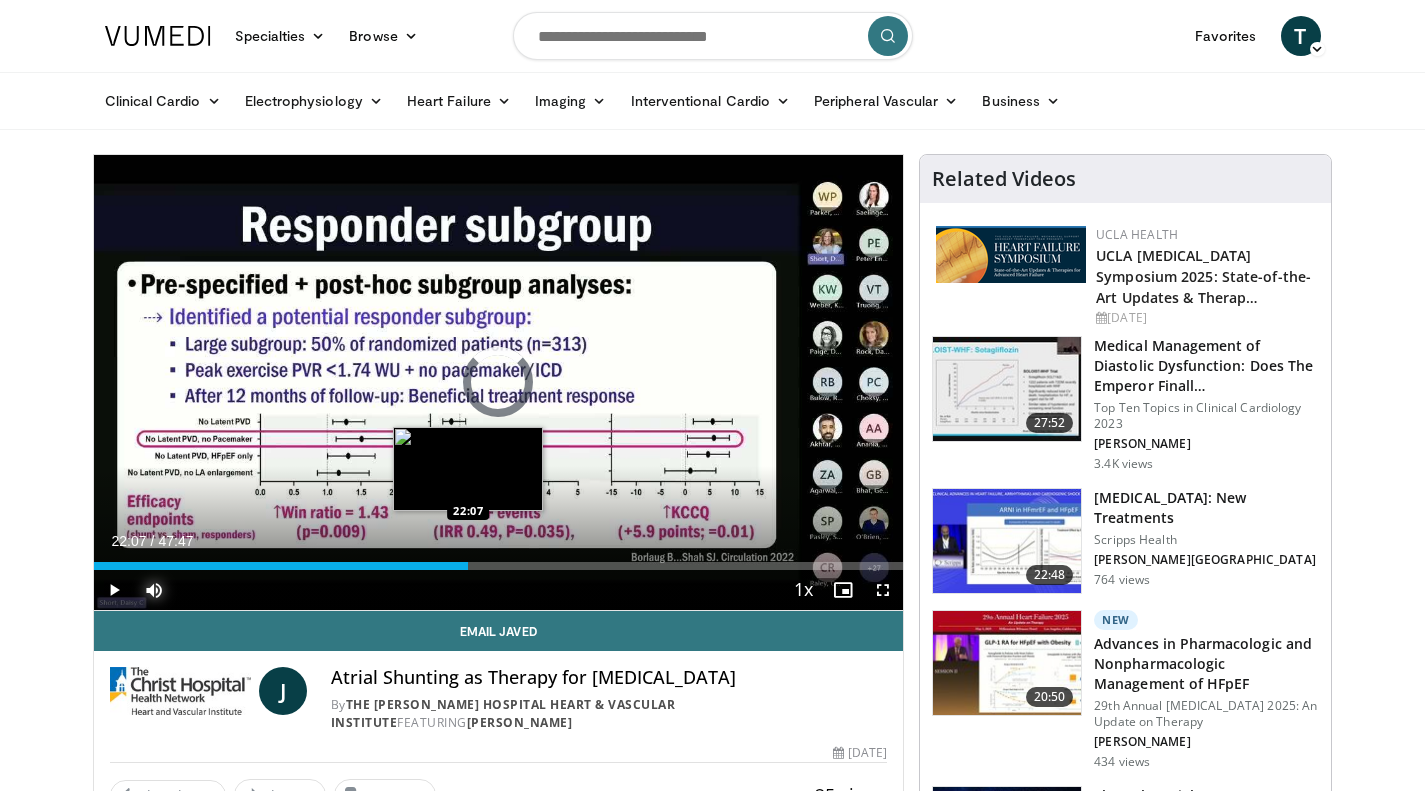 click on "Loaded :  44.98% 20:26 22:07" at bounding box center (499, 566) 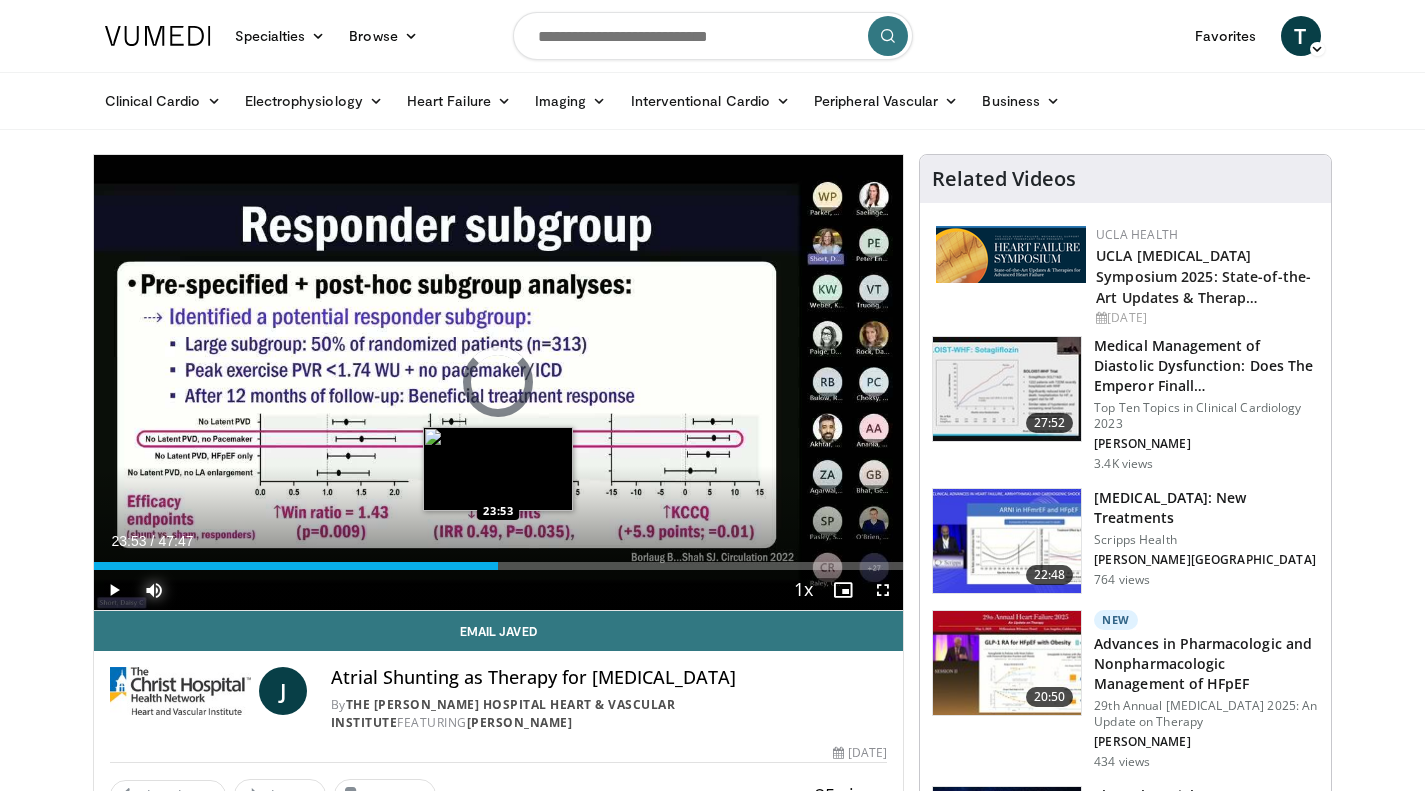 click on "Loaded :  48.09% 23:53 23:53" at bounding box center [499, 566] 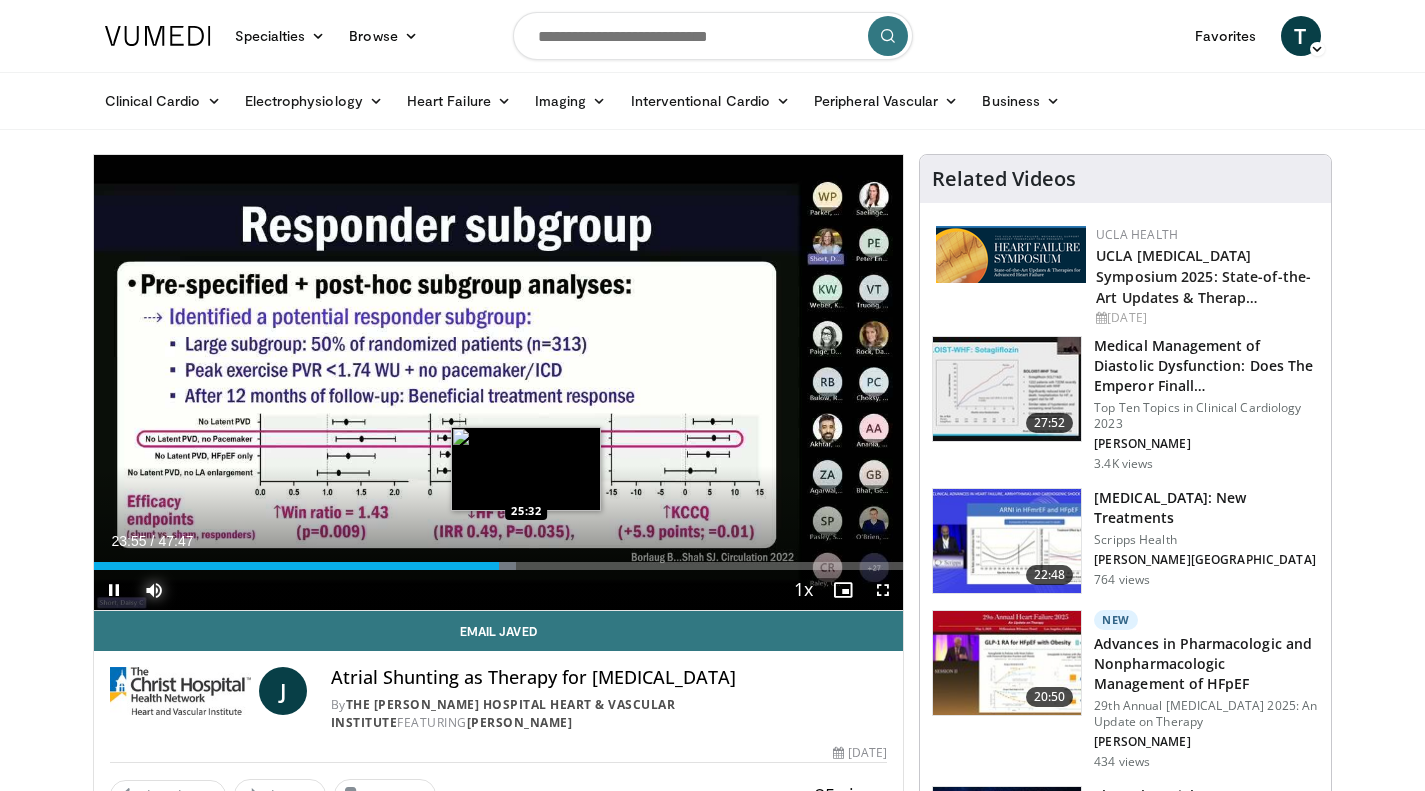 click on "Loaded :  52.24% 23:55 25:32" at bounding box center (499, 566) 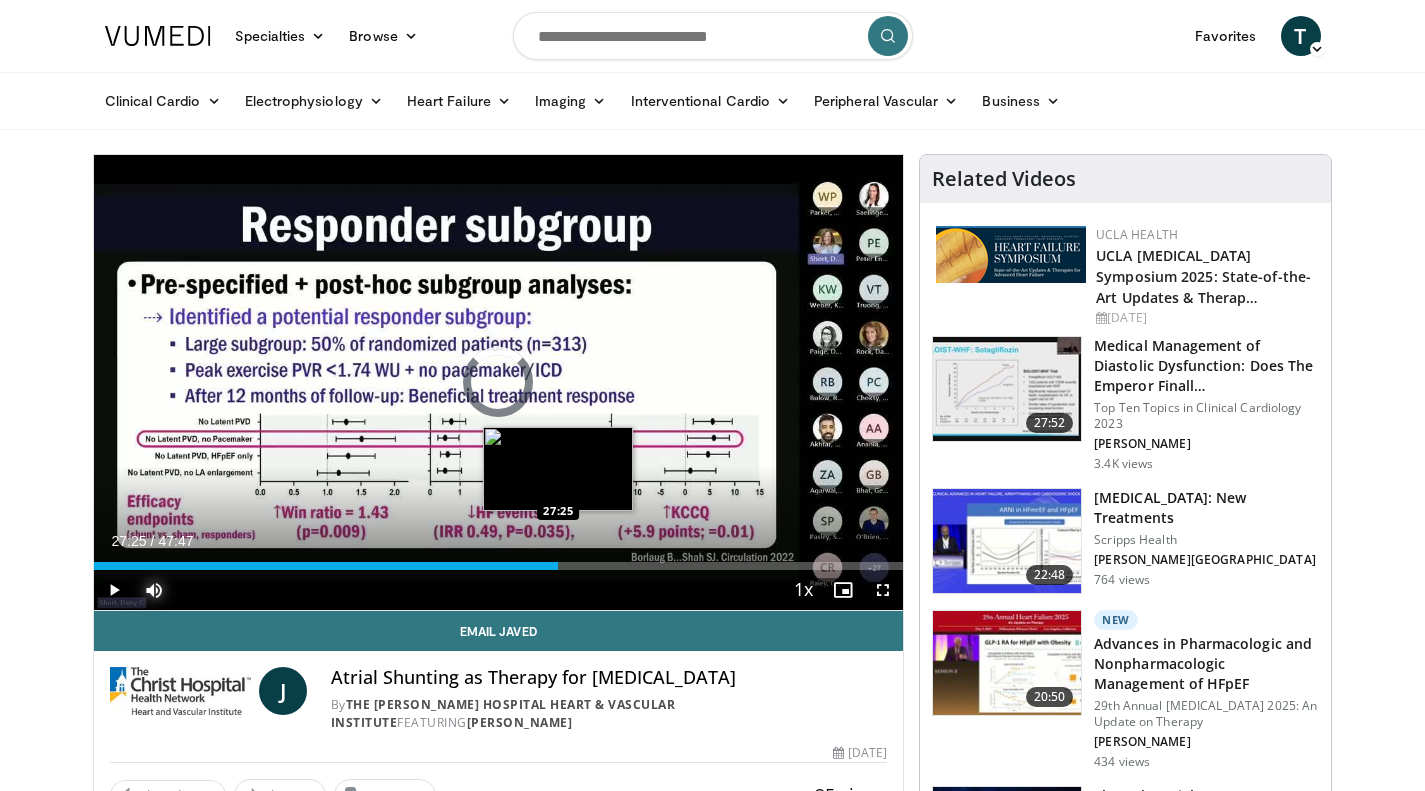 click on "Loaded :  0.00% 27:25 27:25" at bounding box center (499, 566) 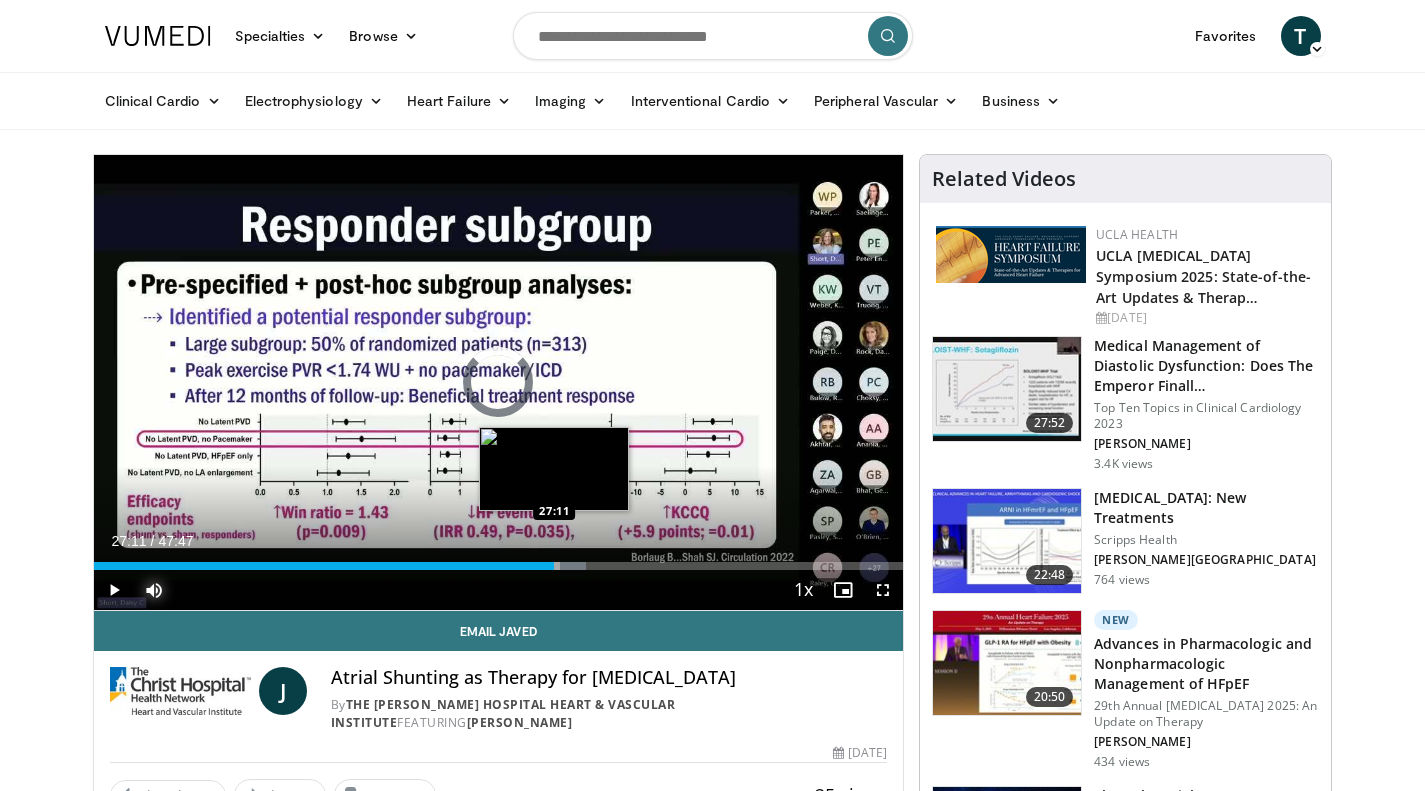 click on "Loaded :  60.89% 28:02 27:11" at bounding box center [499, 566] 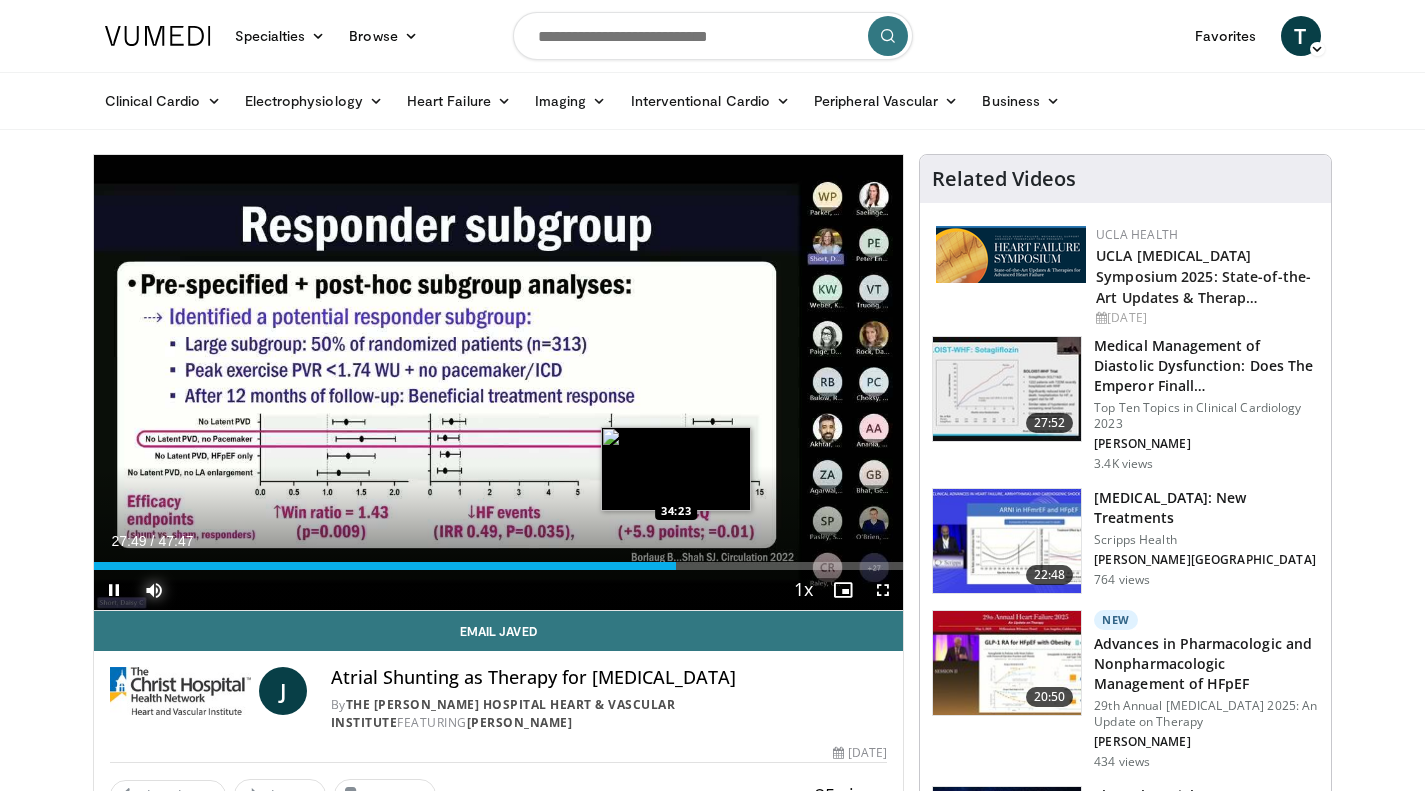click on "Loaded :  60.40% 27:50 34:23" at bounding box center [499, 566] 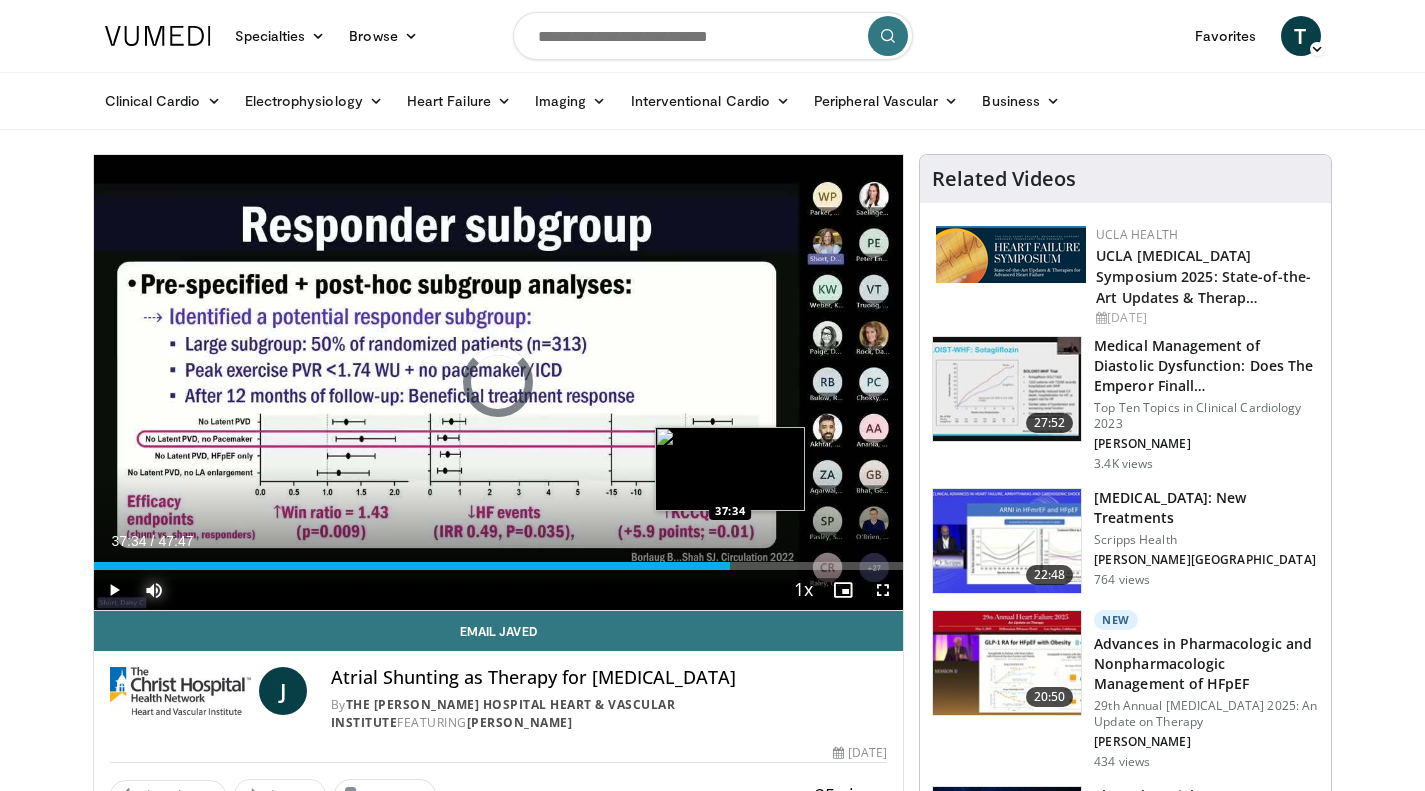 click on "Loaded :  0.00% 34:59 37:34" at bounding box center [499, 566] 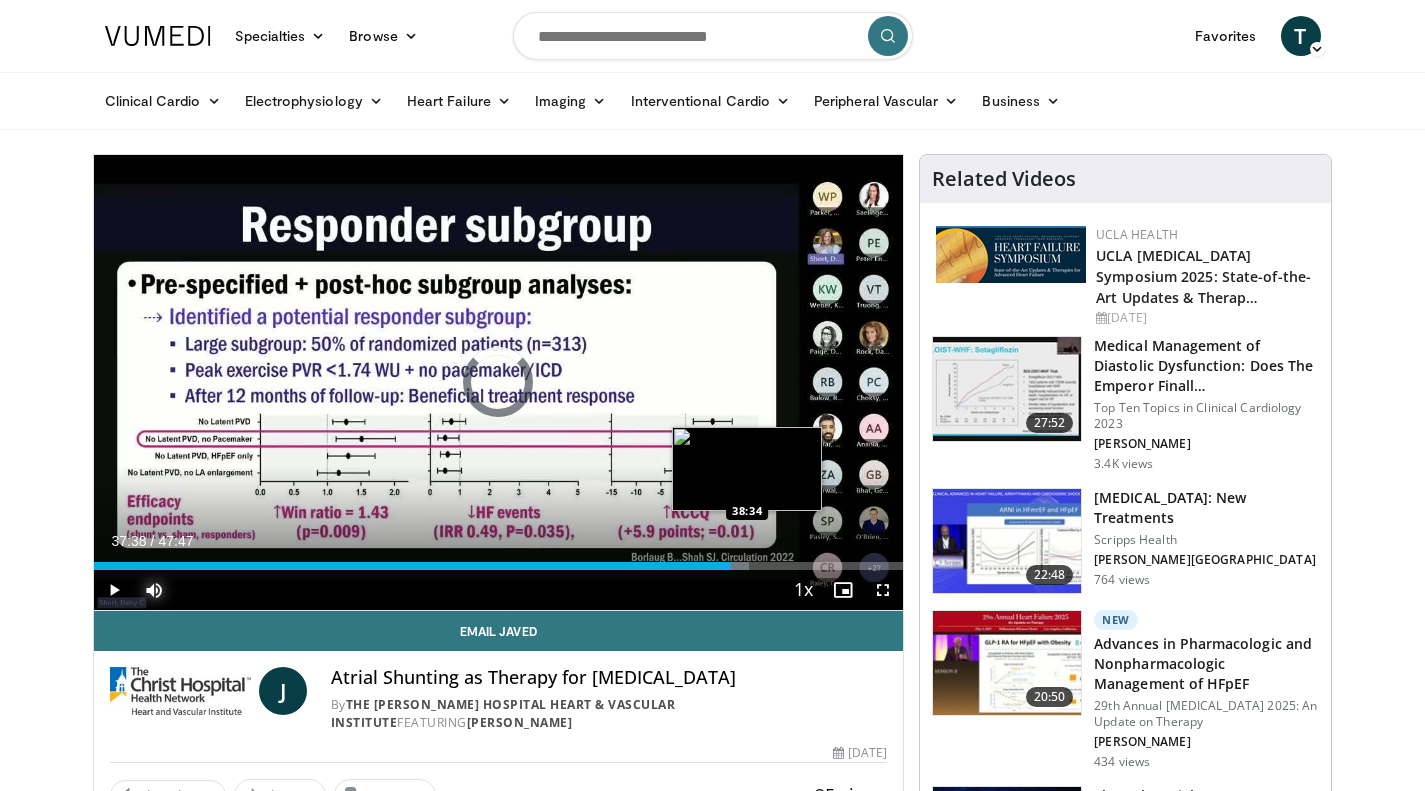 click at bounding box center (739, 566) 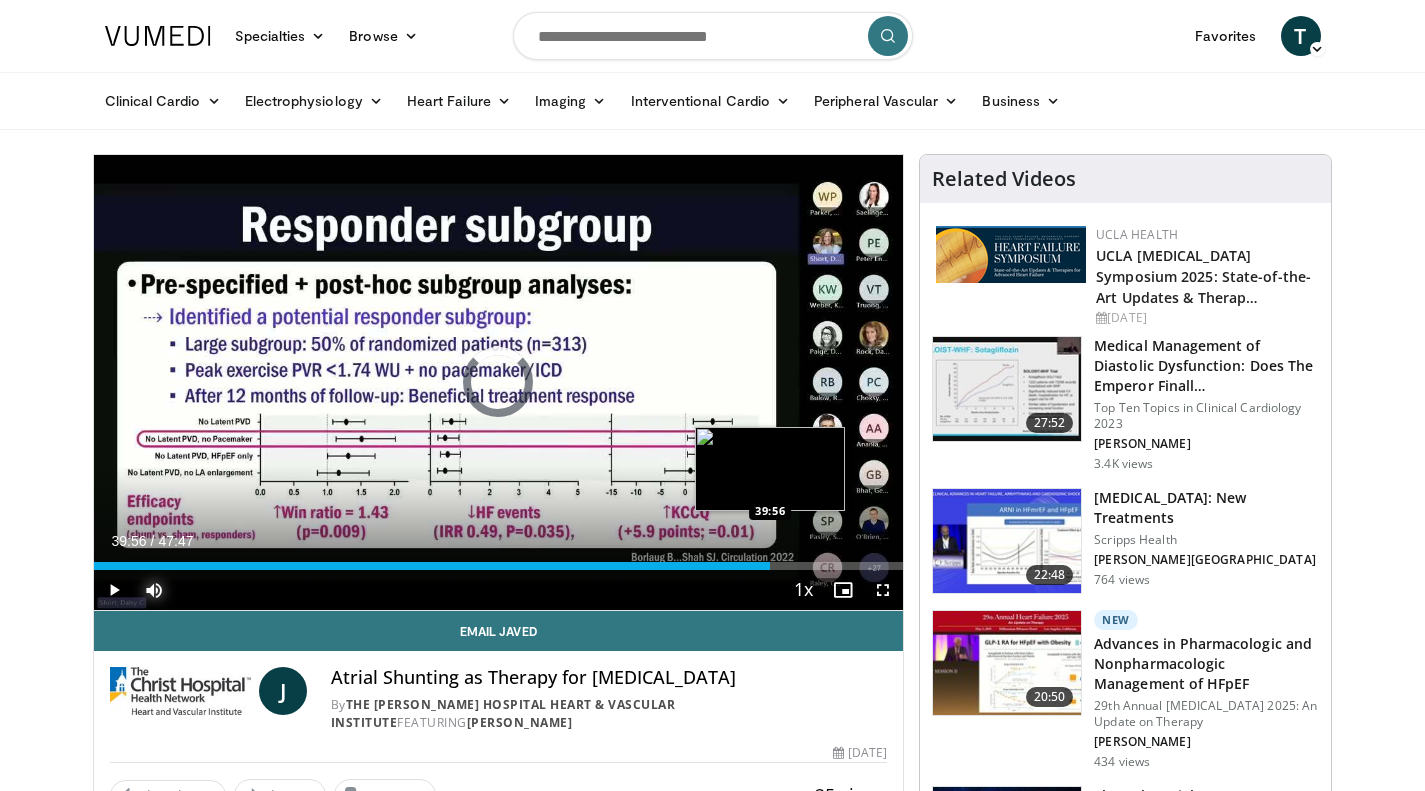 click on "Loaded :  81.65% 38:35 39:56" at bounding box center (499, 566) 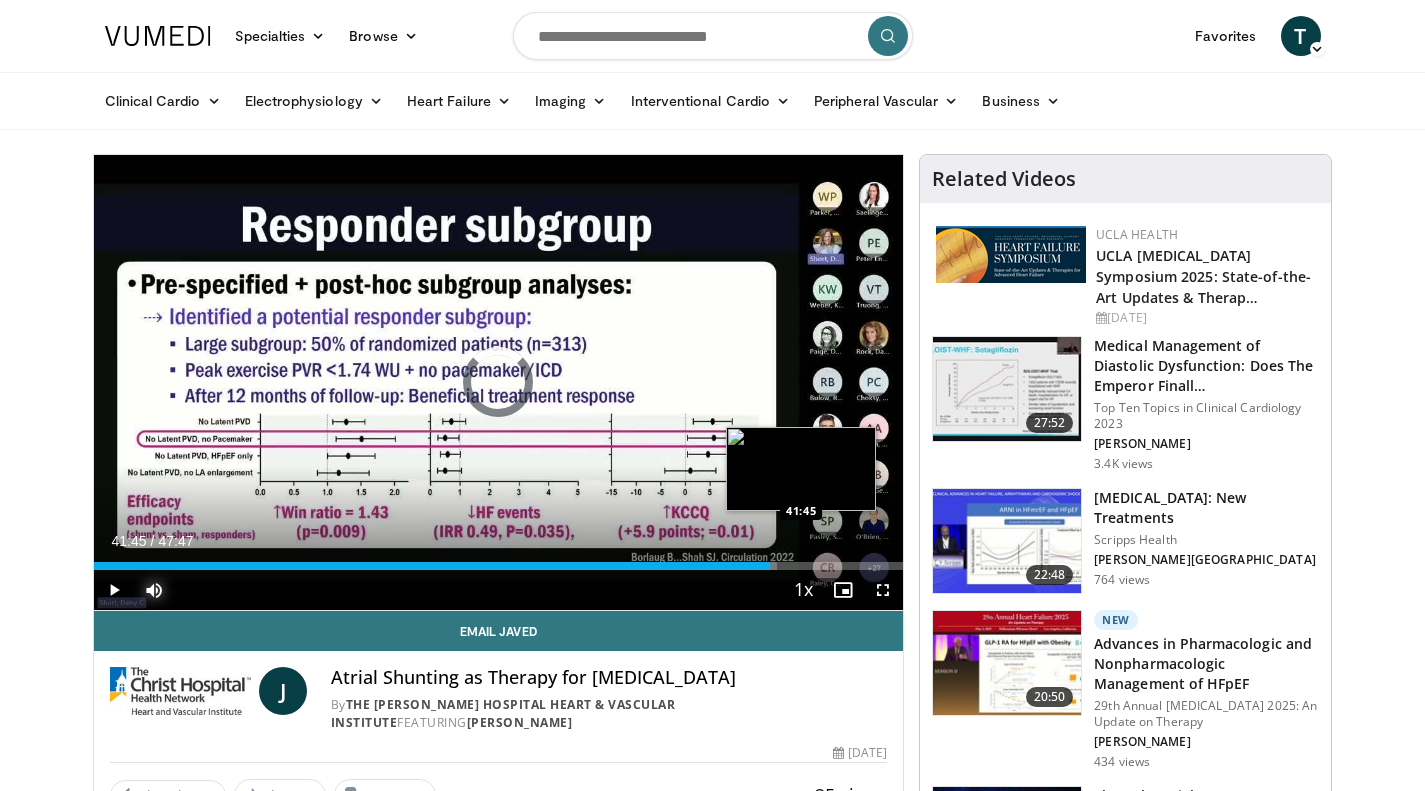 click on "Loaded :  84.42% 39:57 41:45" at bounding box center (499, 566) 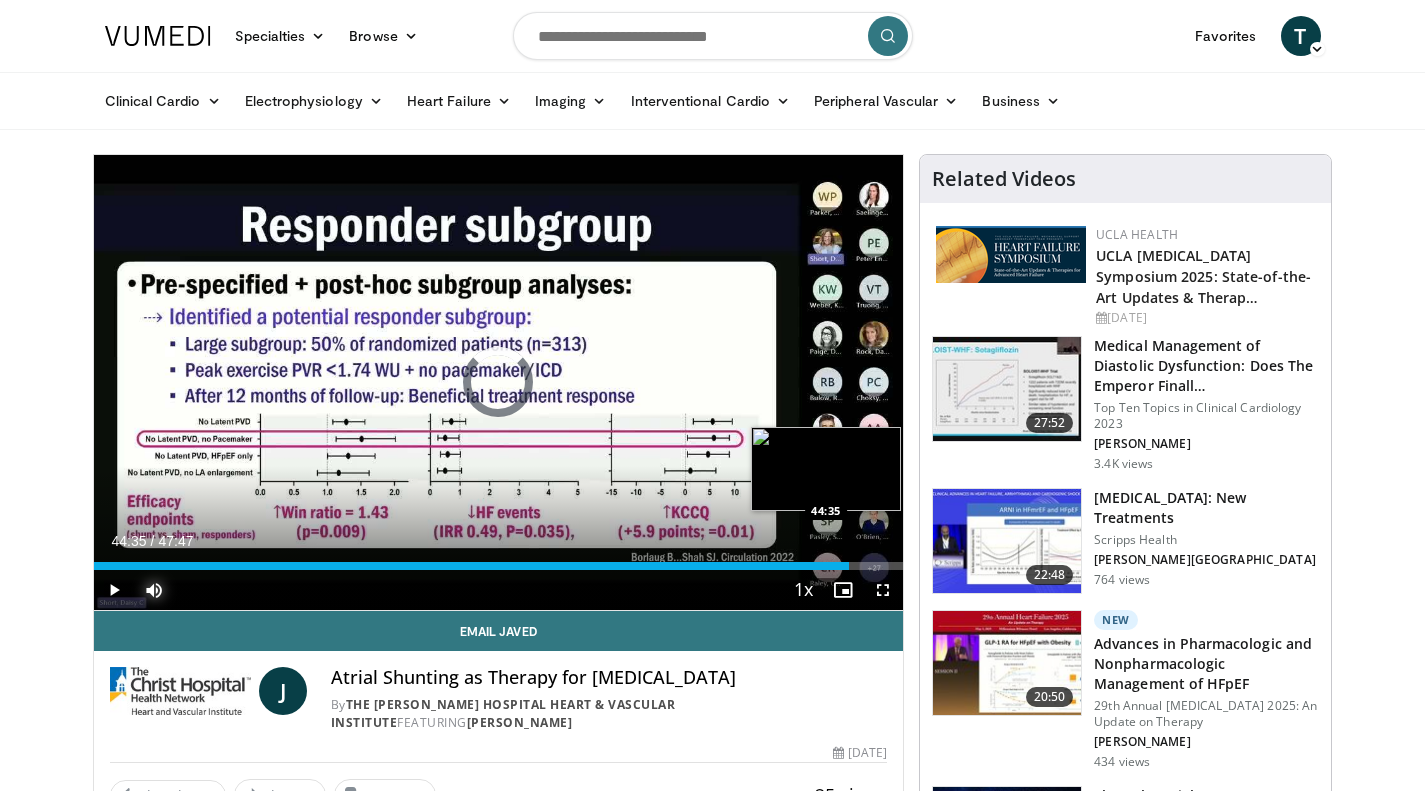click on "Loaded :  89.61% 44:35 44:35" at bounding box center (499, 566) 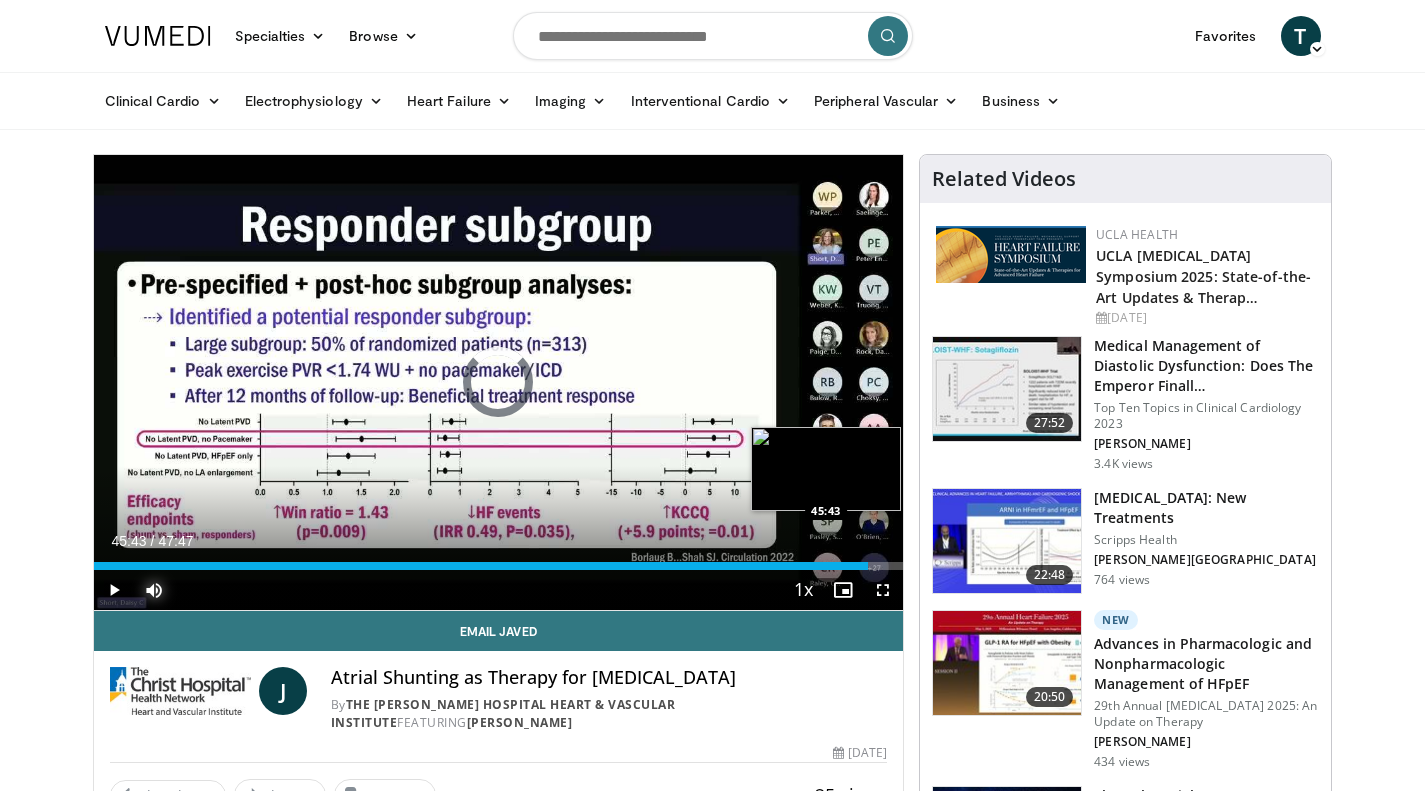click on "Loaded :  0.00% 45:43 45:43" at bounding box center (499, 566) 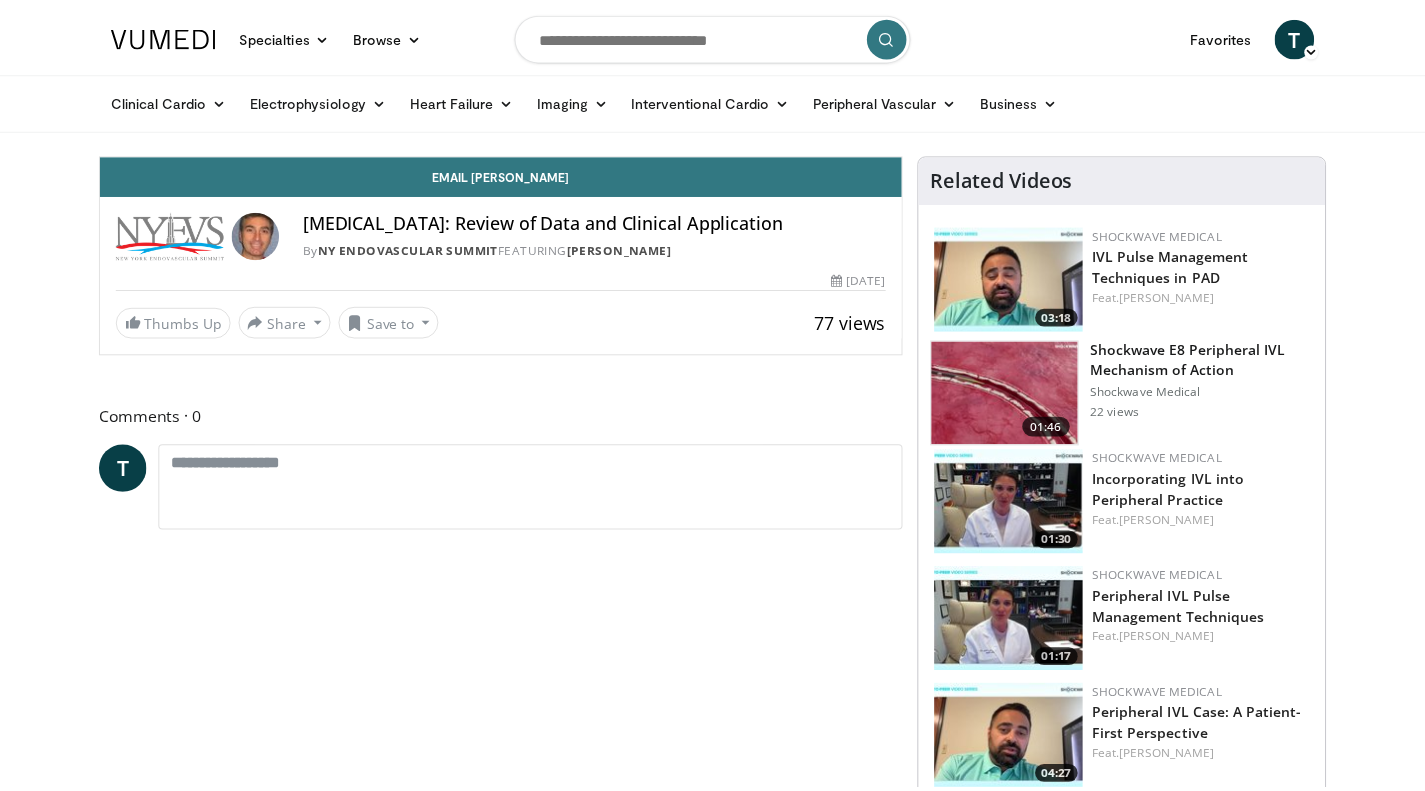 scroll, scrollTop: 0, scrollLeft: 0, axis: both 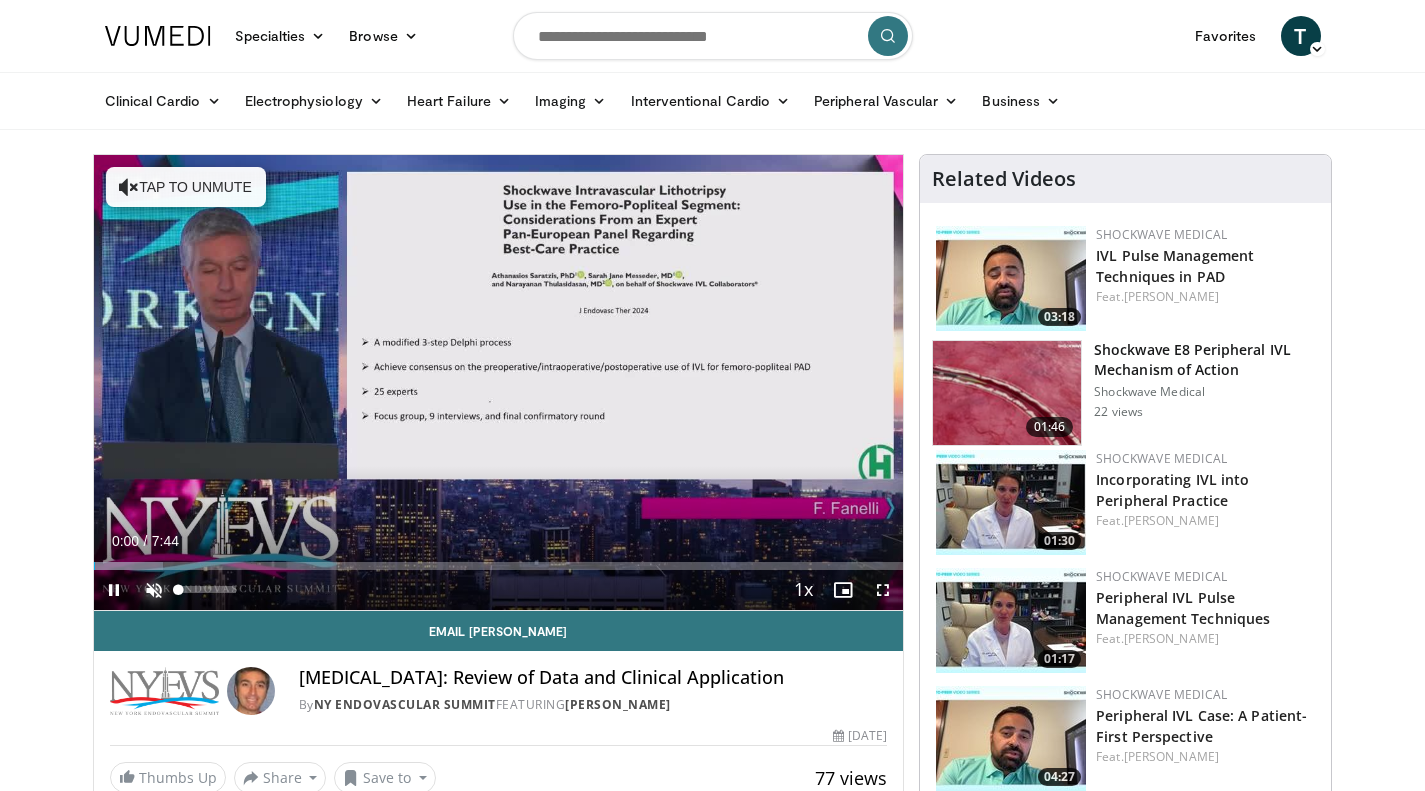 click at bounding box center [154, 590] 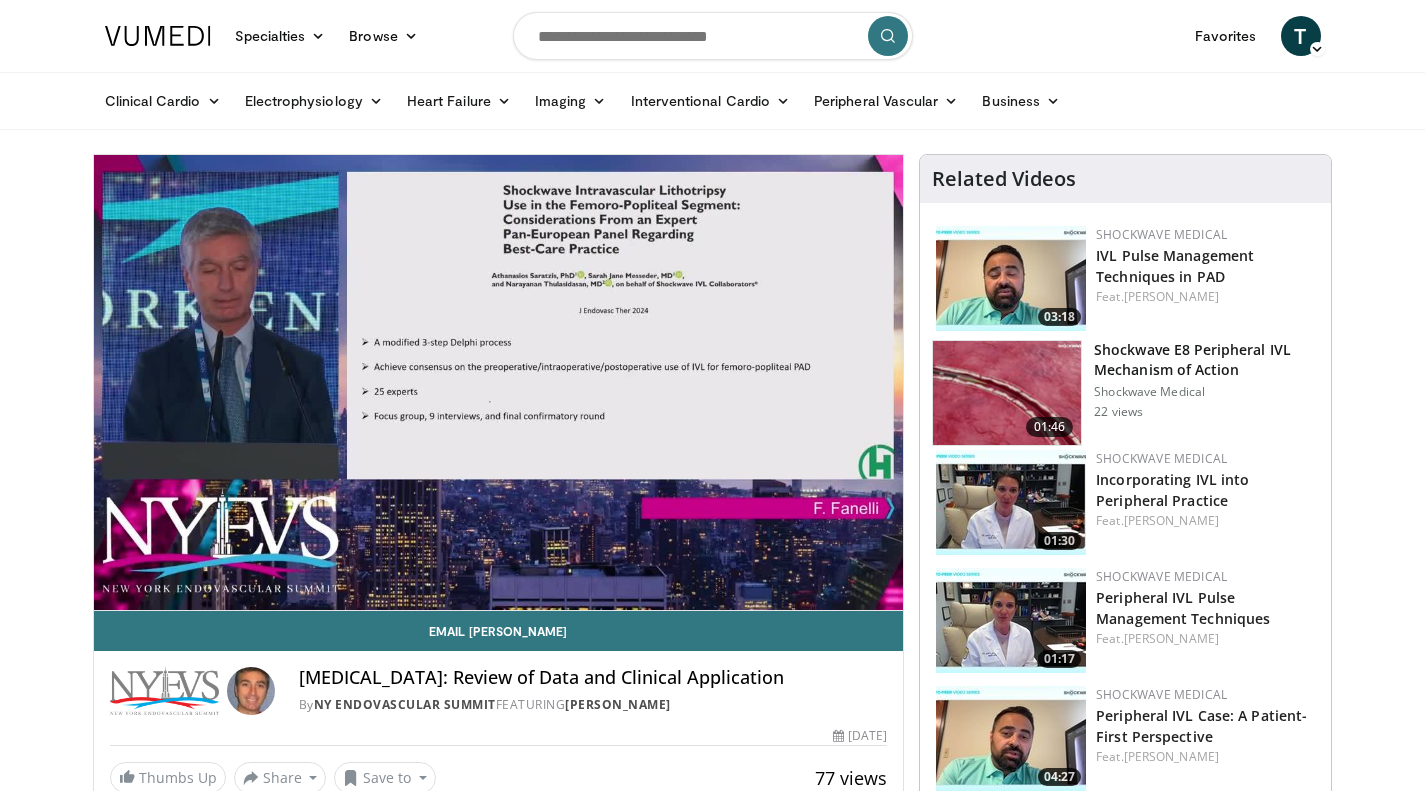 type 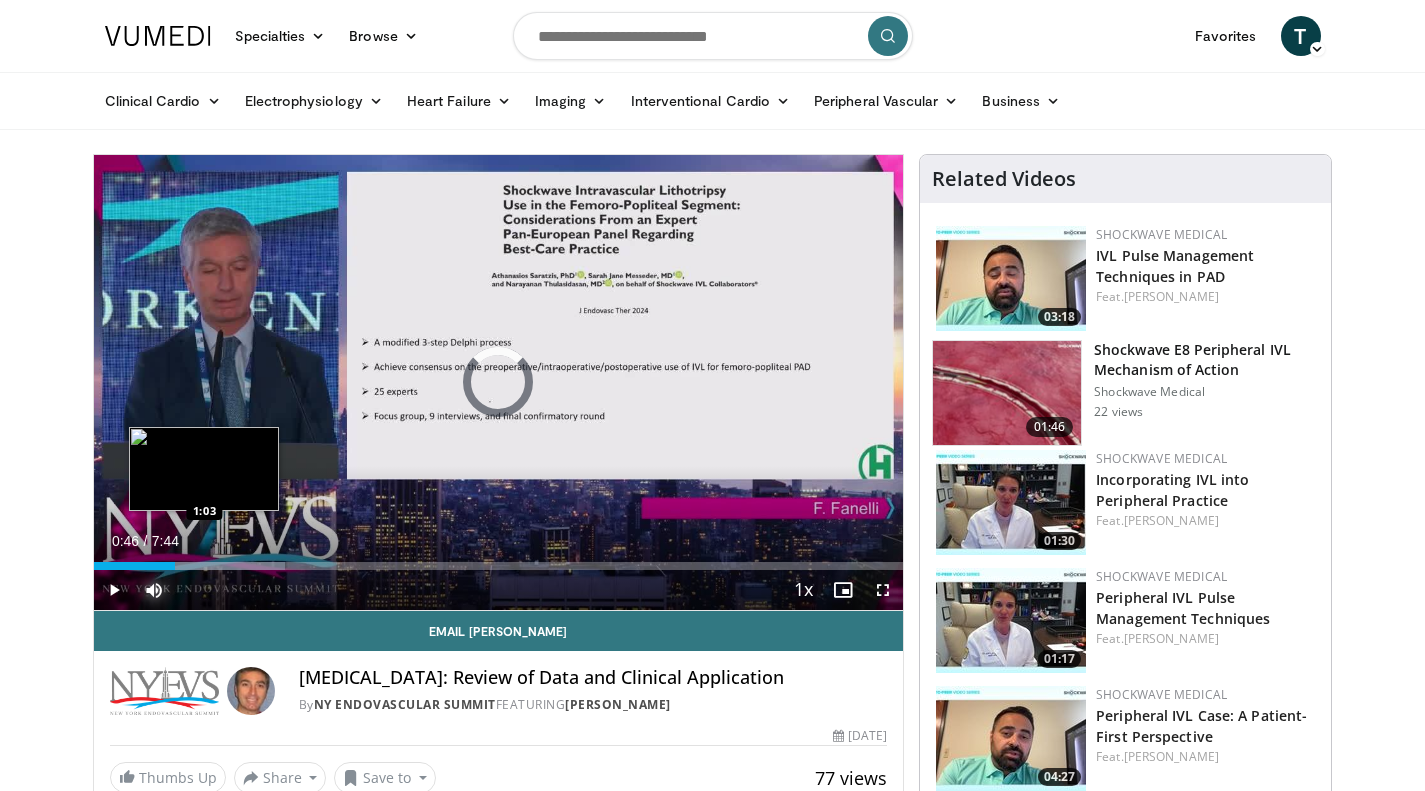 click at bounding box center [199, 566] 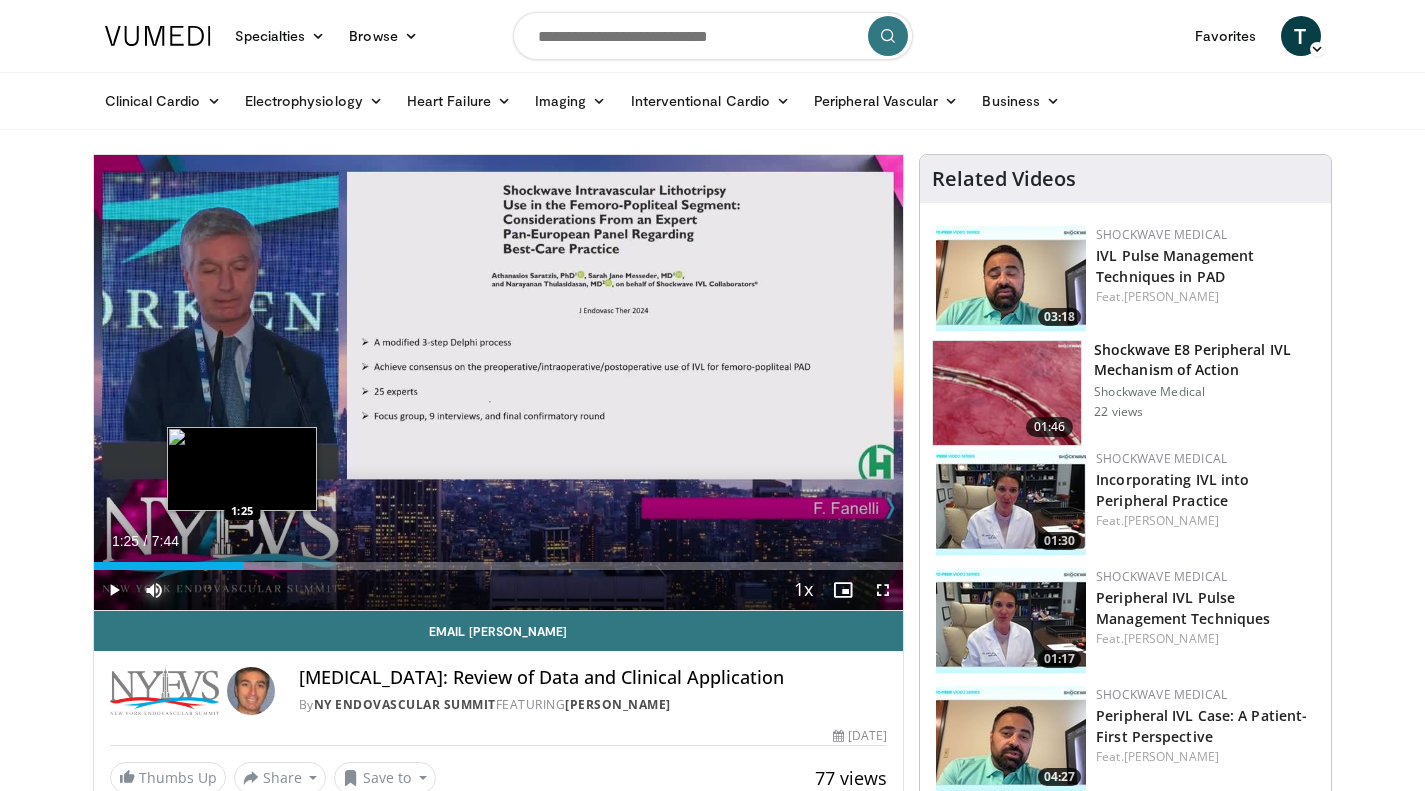 click at bounding box center [227, 566] 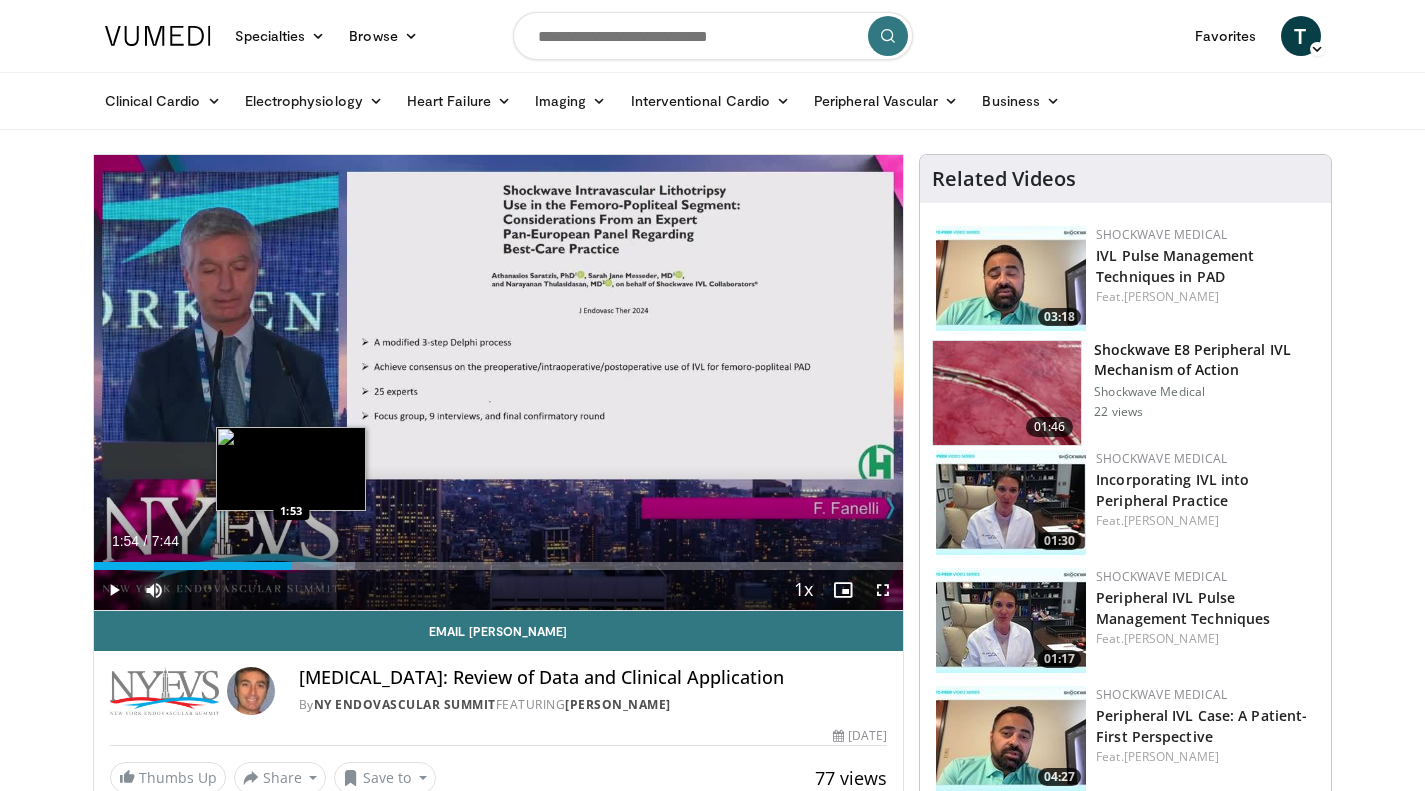 click at bounding box center (275, 566) 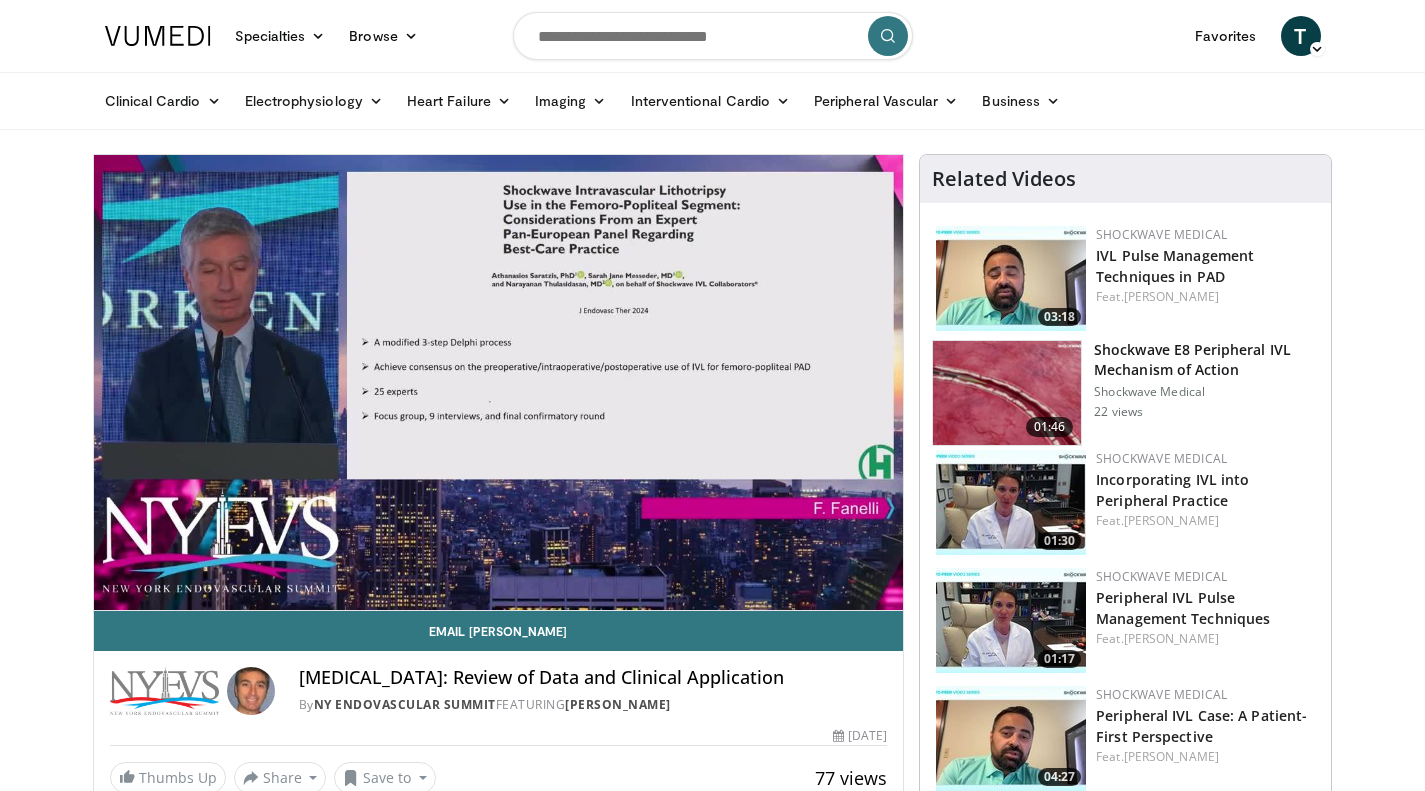 click on "10 seconds
Tap to unmute" at bounding box center (499, 382) 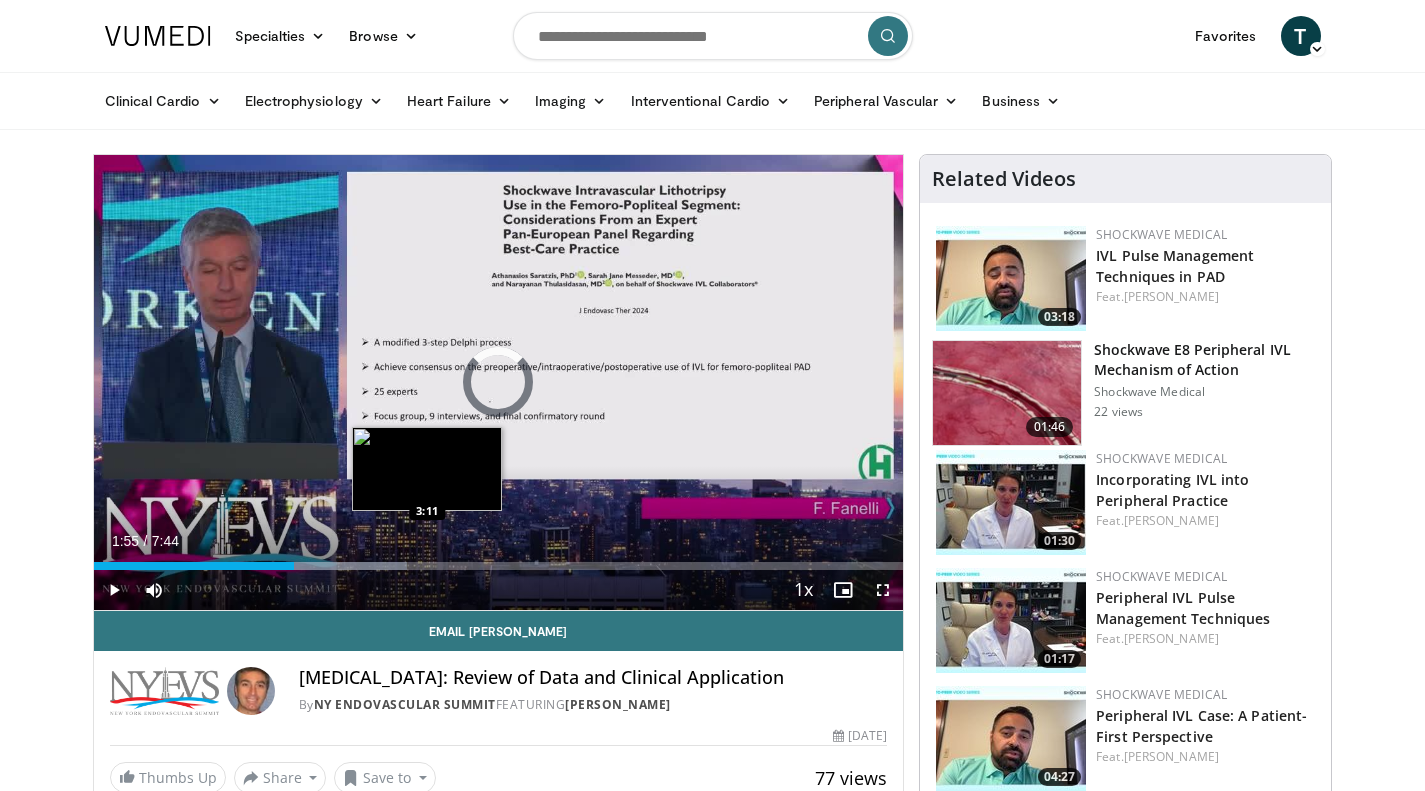 click on "Loaded :  38.71% 1:55 3:11" at bounding box center [499, 566] 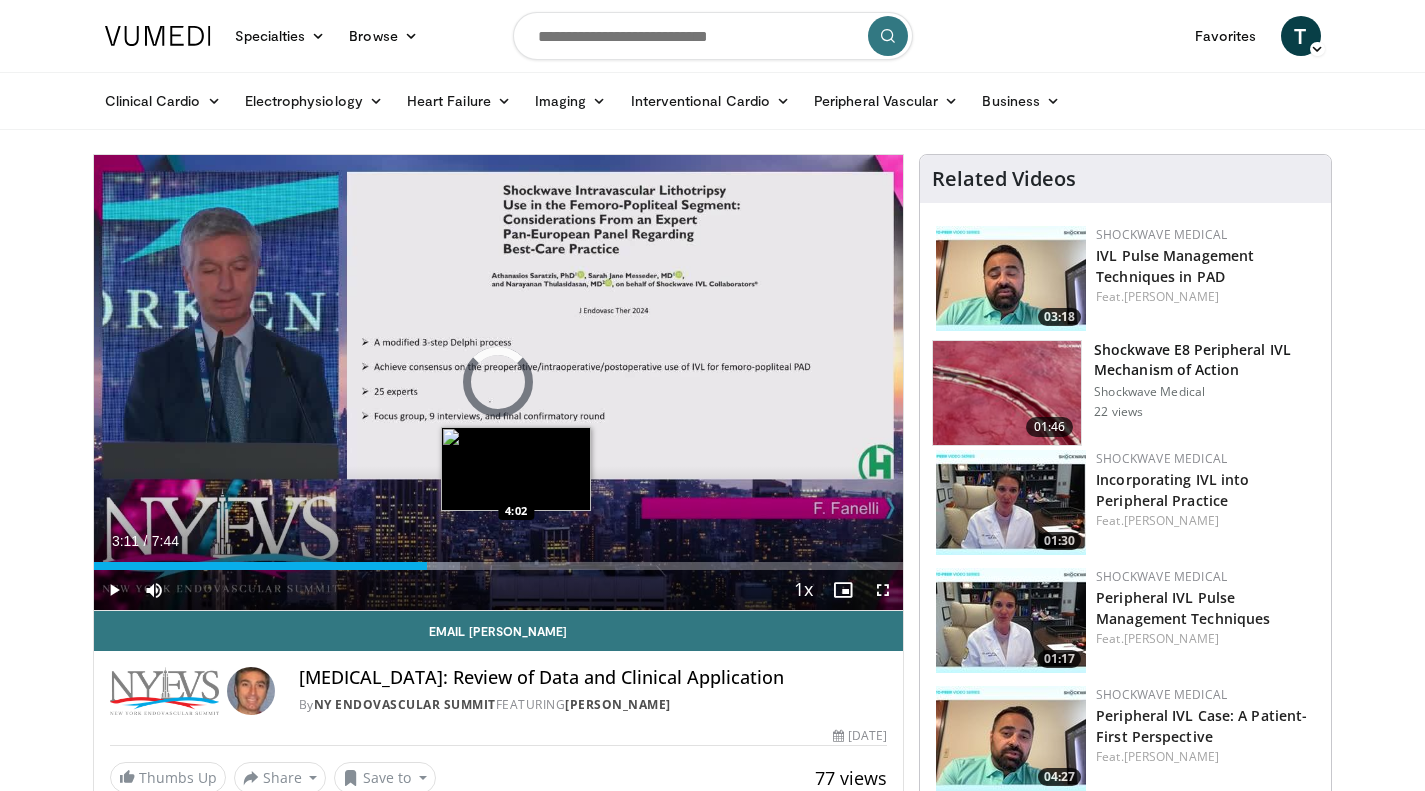 click on "Loaded :  45.25% 3:11 4:02" at bounding box center (499, 566) 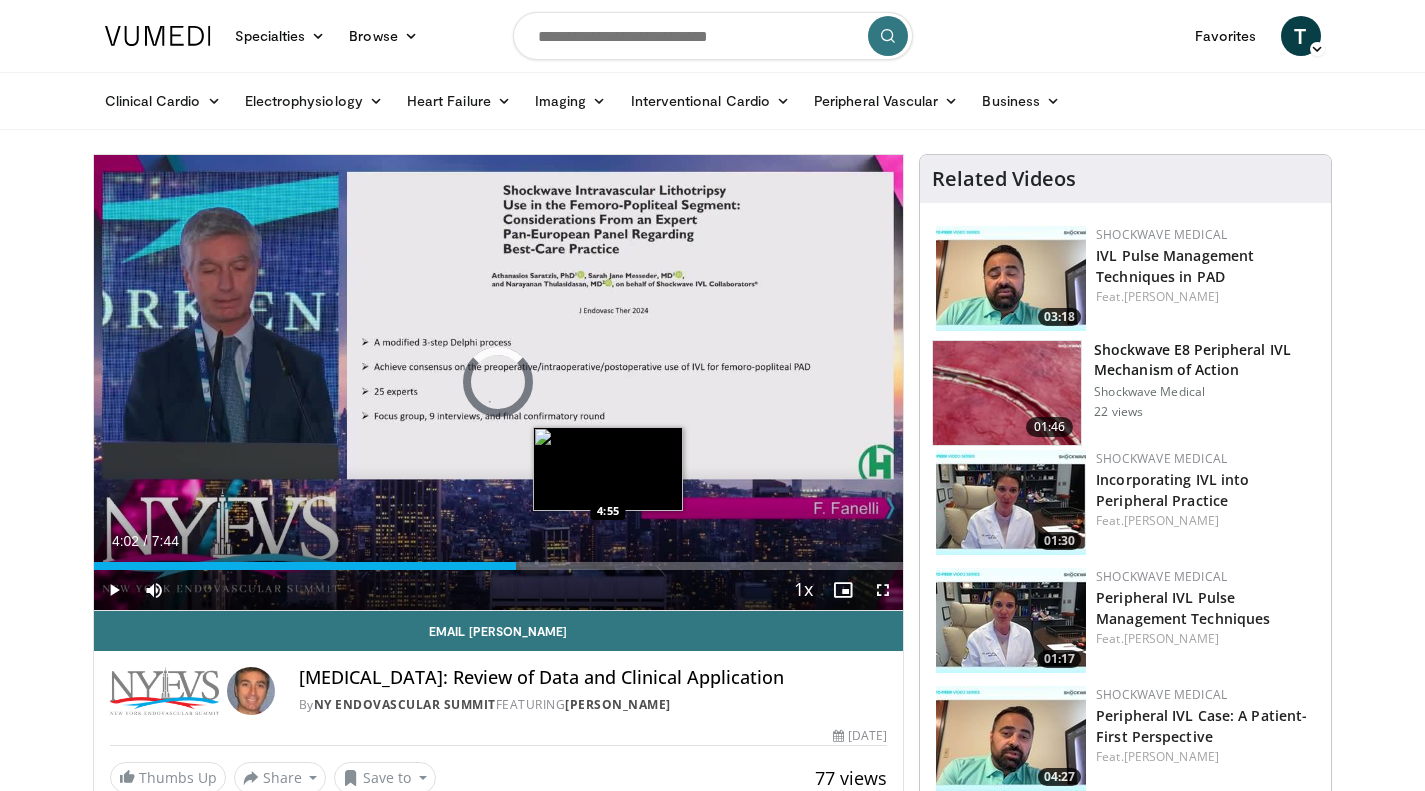 click on "Loaded :  0.00% 4:02 4:55" at bounding box center [499, 566] 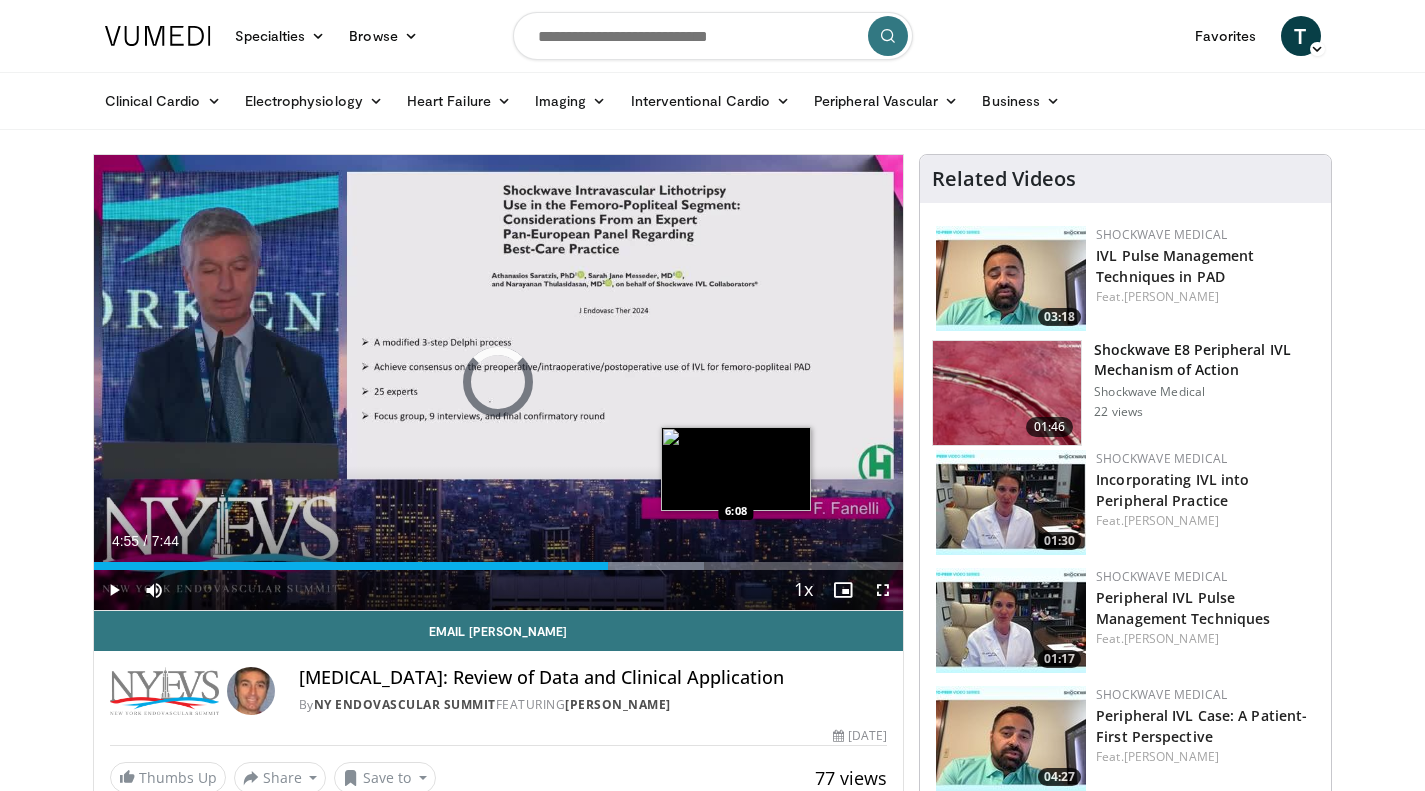 click on "Loaded :  75.42% 4:55 6:08" at bounding box center [499, 560] 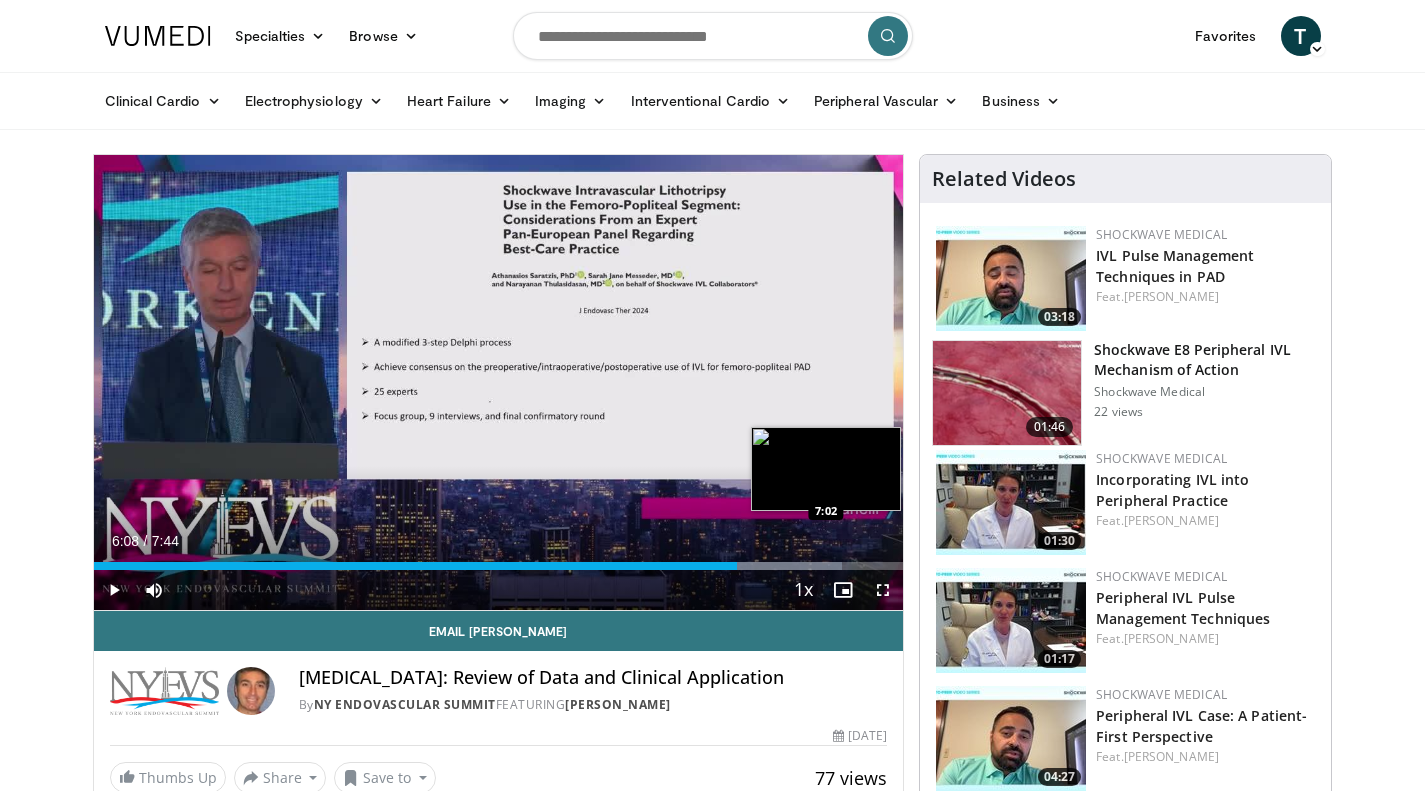 click at bounding box center (782, 566) 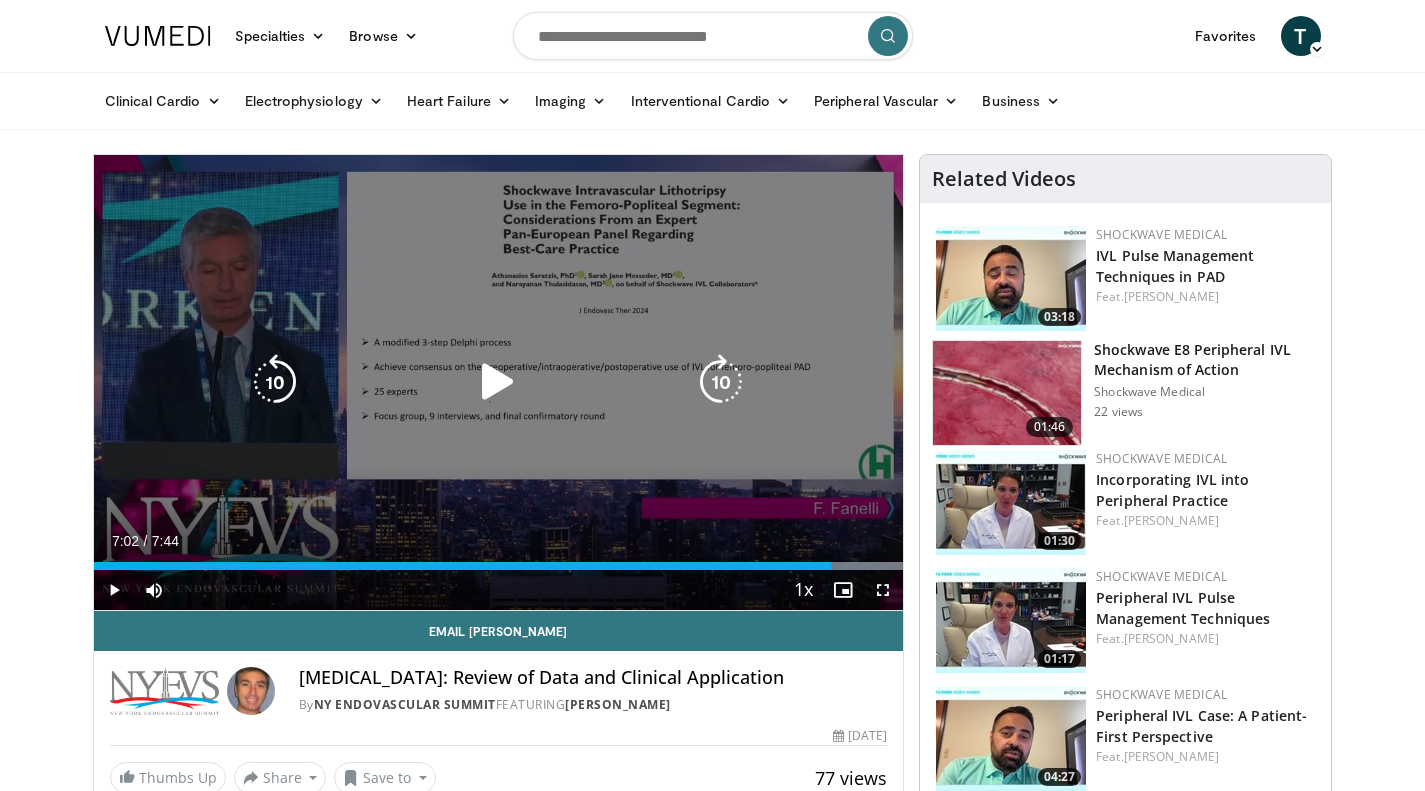 click at bounding box center (498, 382) 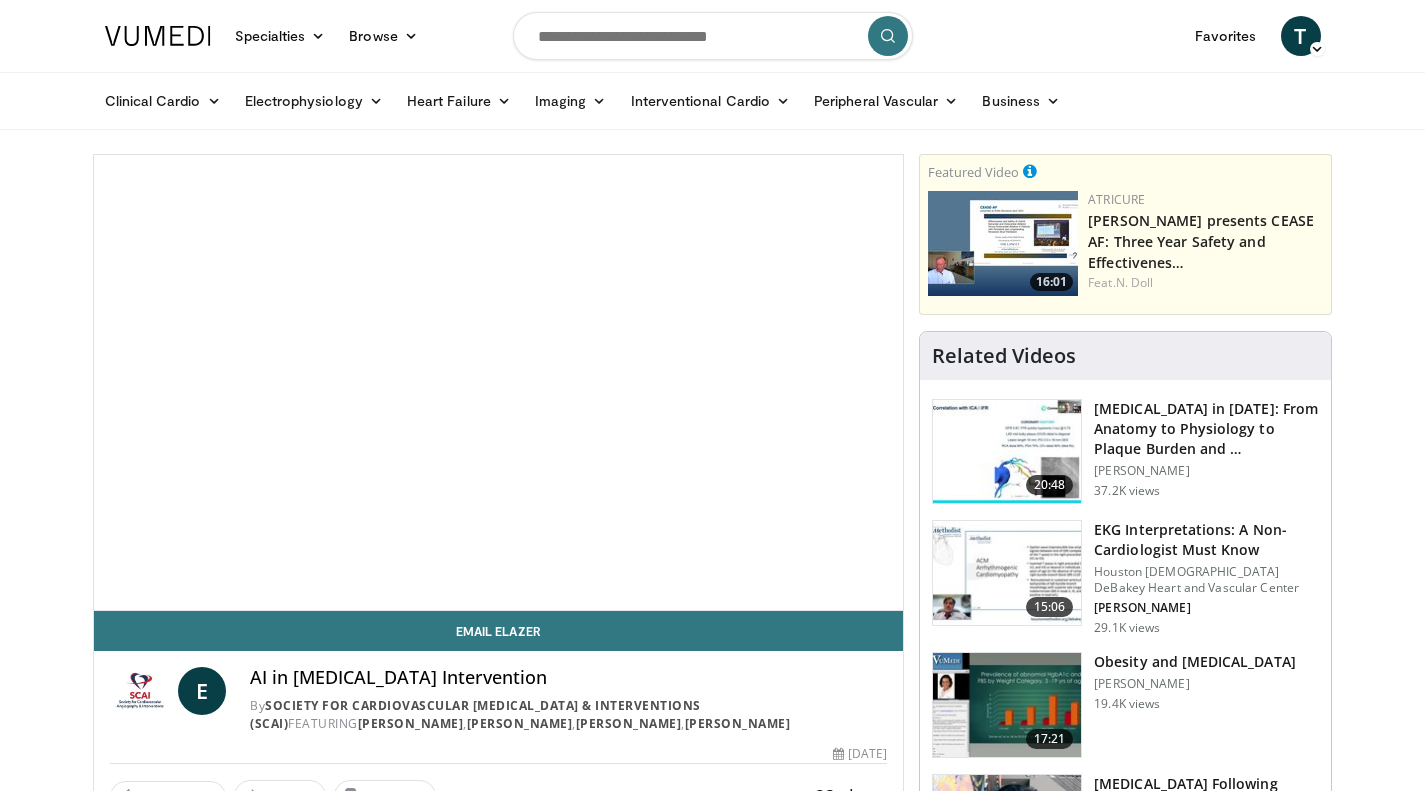 scroll, scrollTop: 0, scrollLeft: 0, axis: both 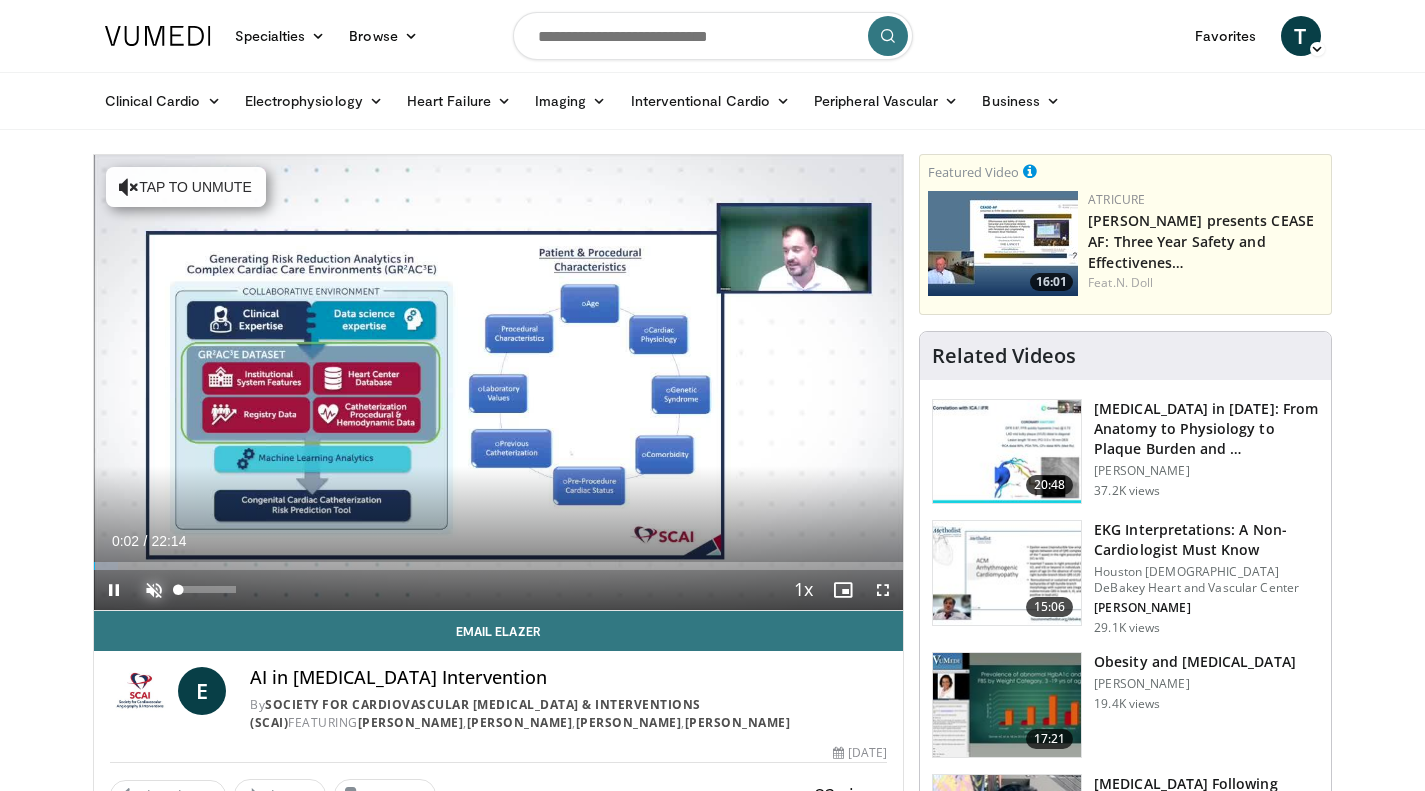 click at bounding box center (154, 590) 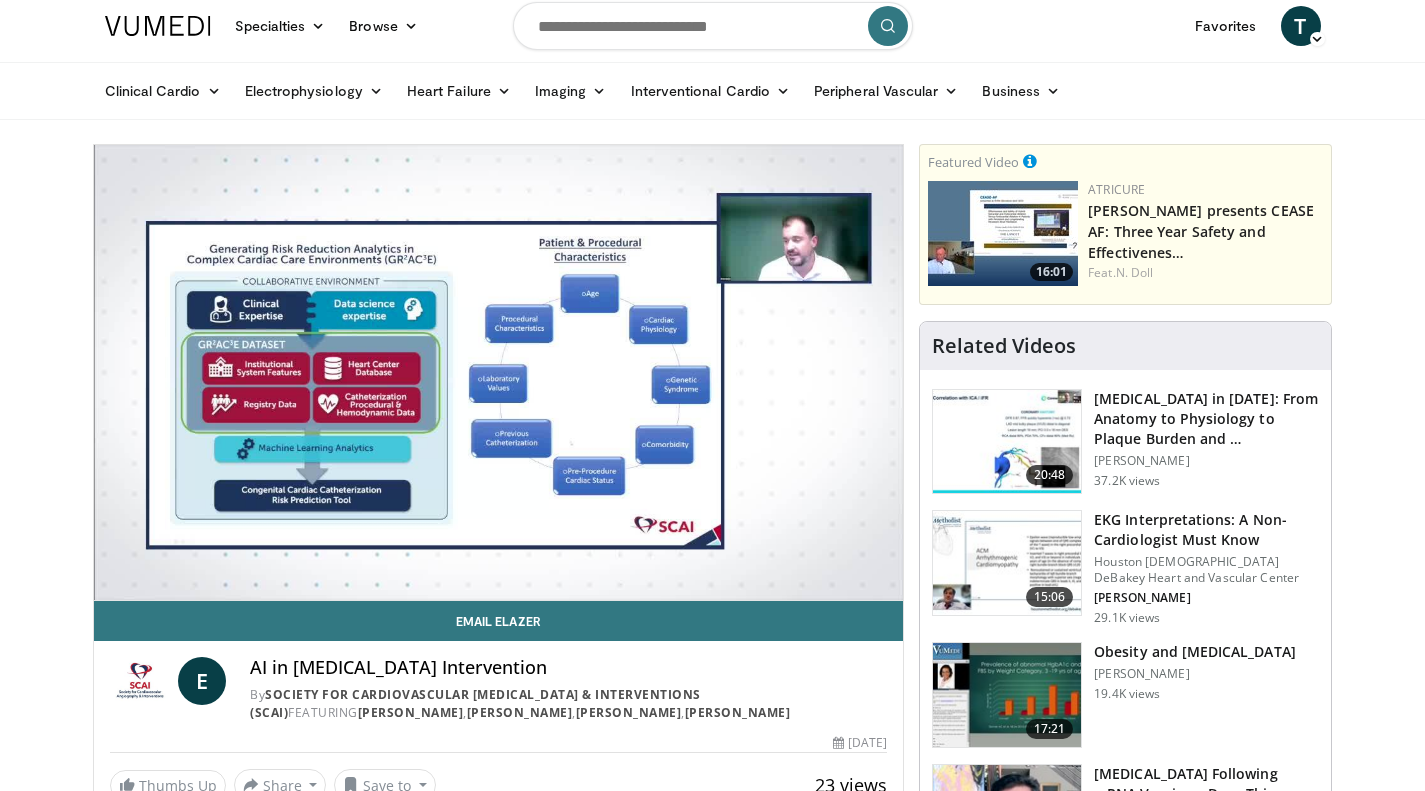 scroll, scrollTop: 8, scrollLeft: 0, axis: vertical 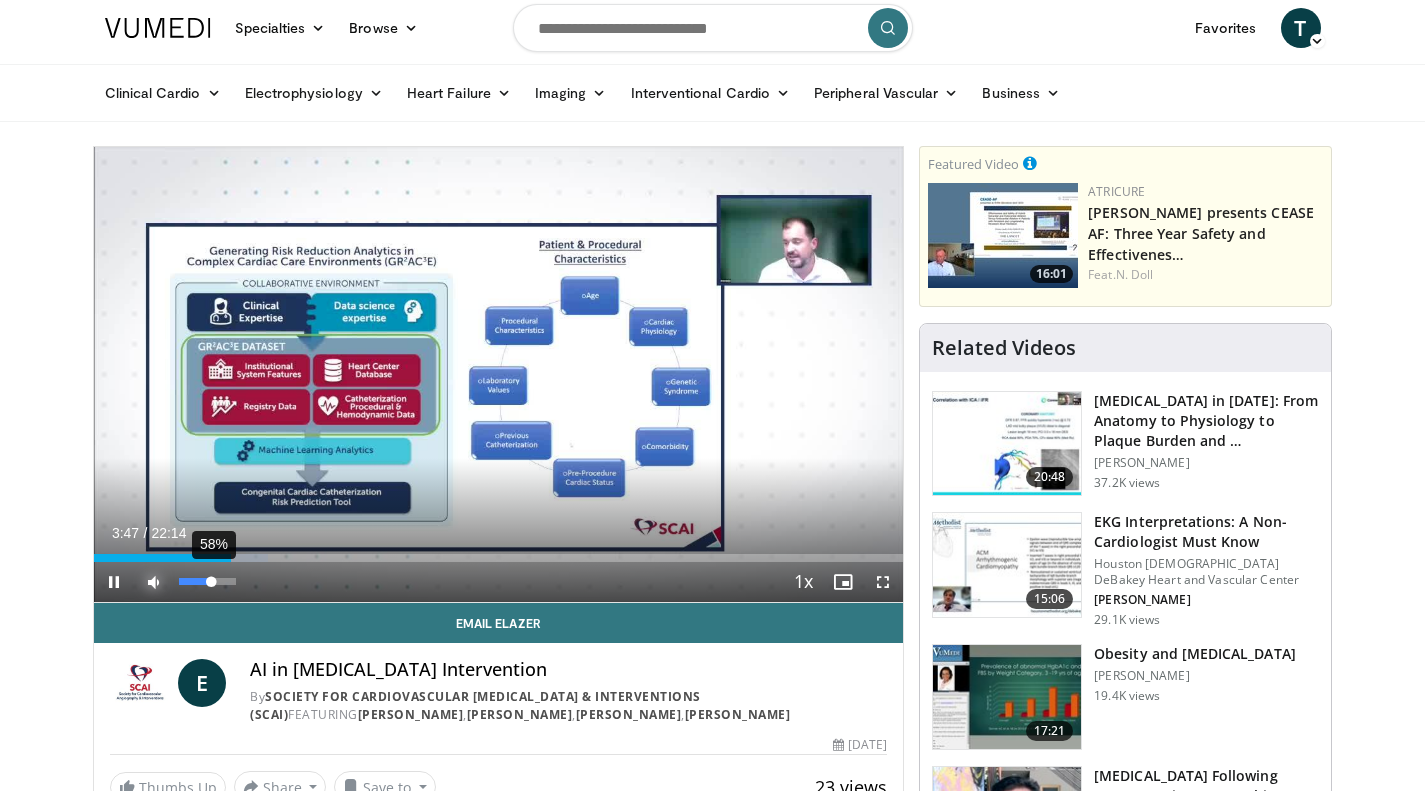 click on "58%" at bounding box center (207, 581) 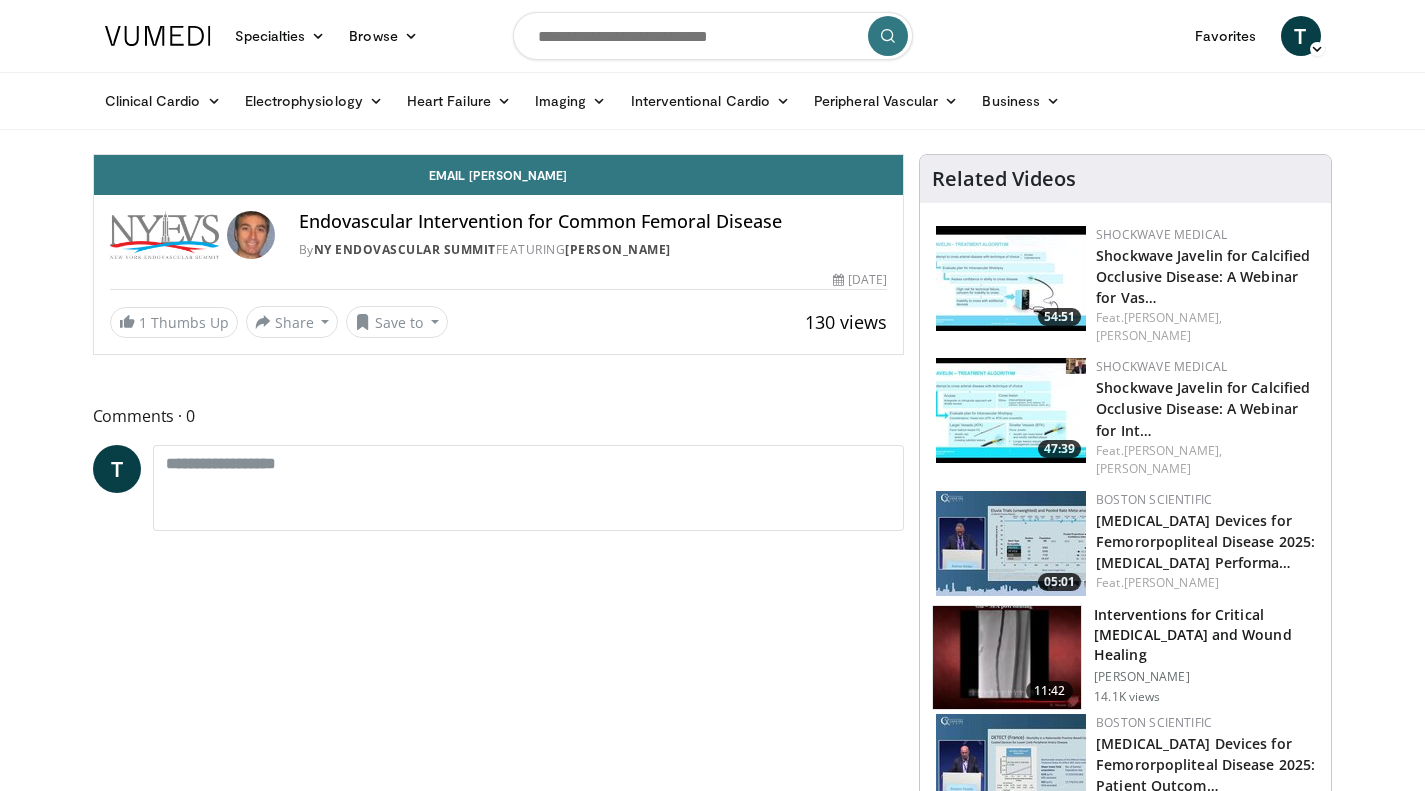 scroll, scrollTop: 0, scrollLeft: 0, axis: both 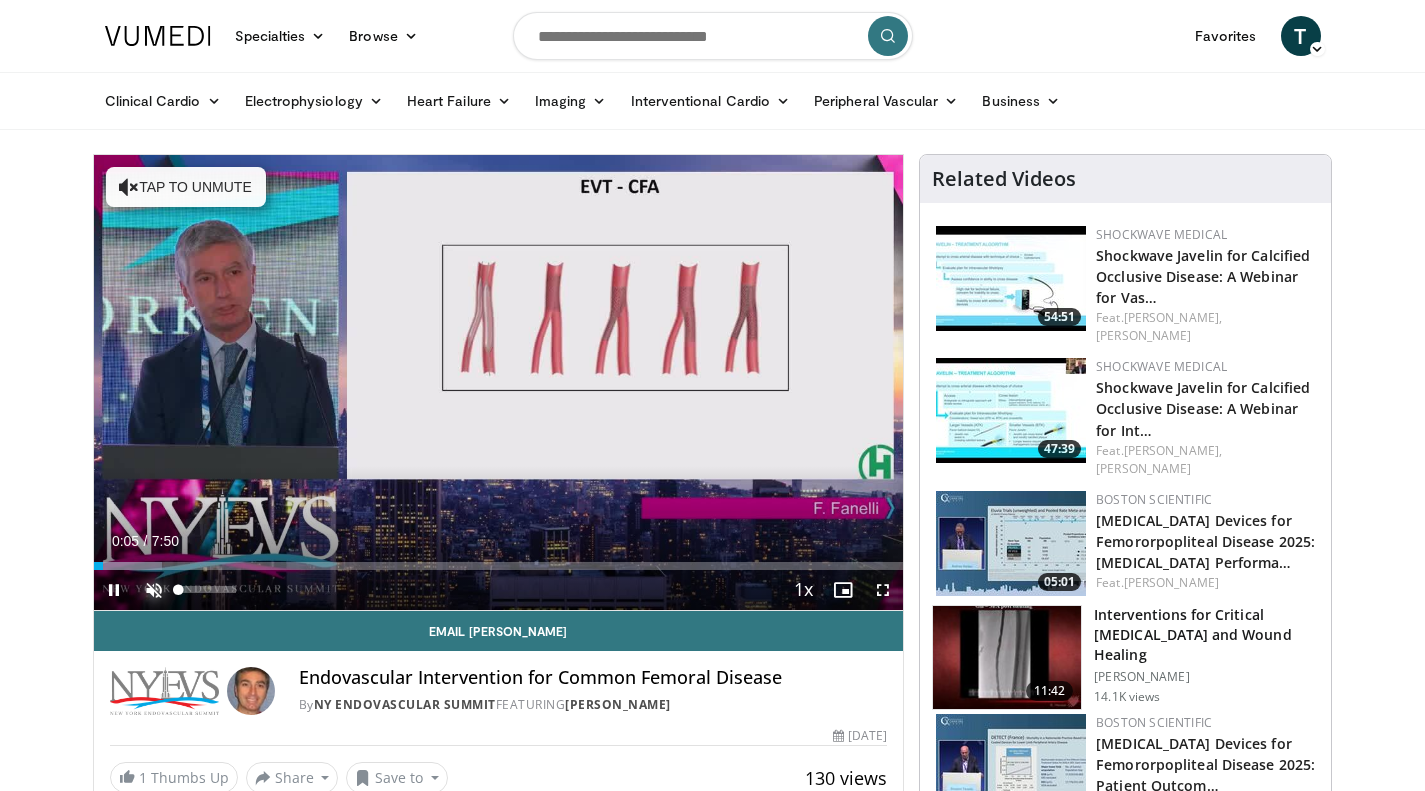 click at bounding box center [154, 590] 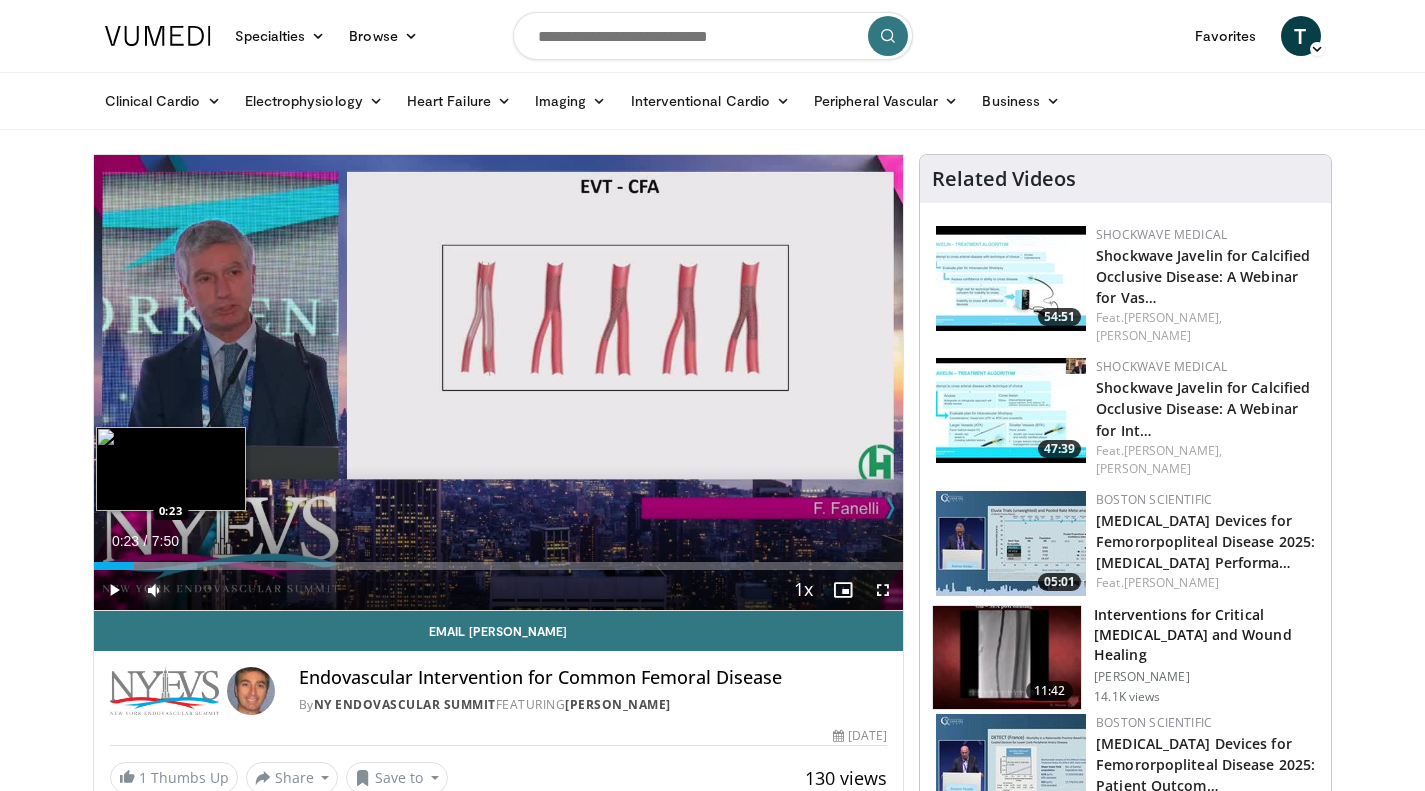 click on "Loaded :  12.73% 0:23 0:23" at bounding box center (499, 566) 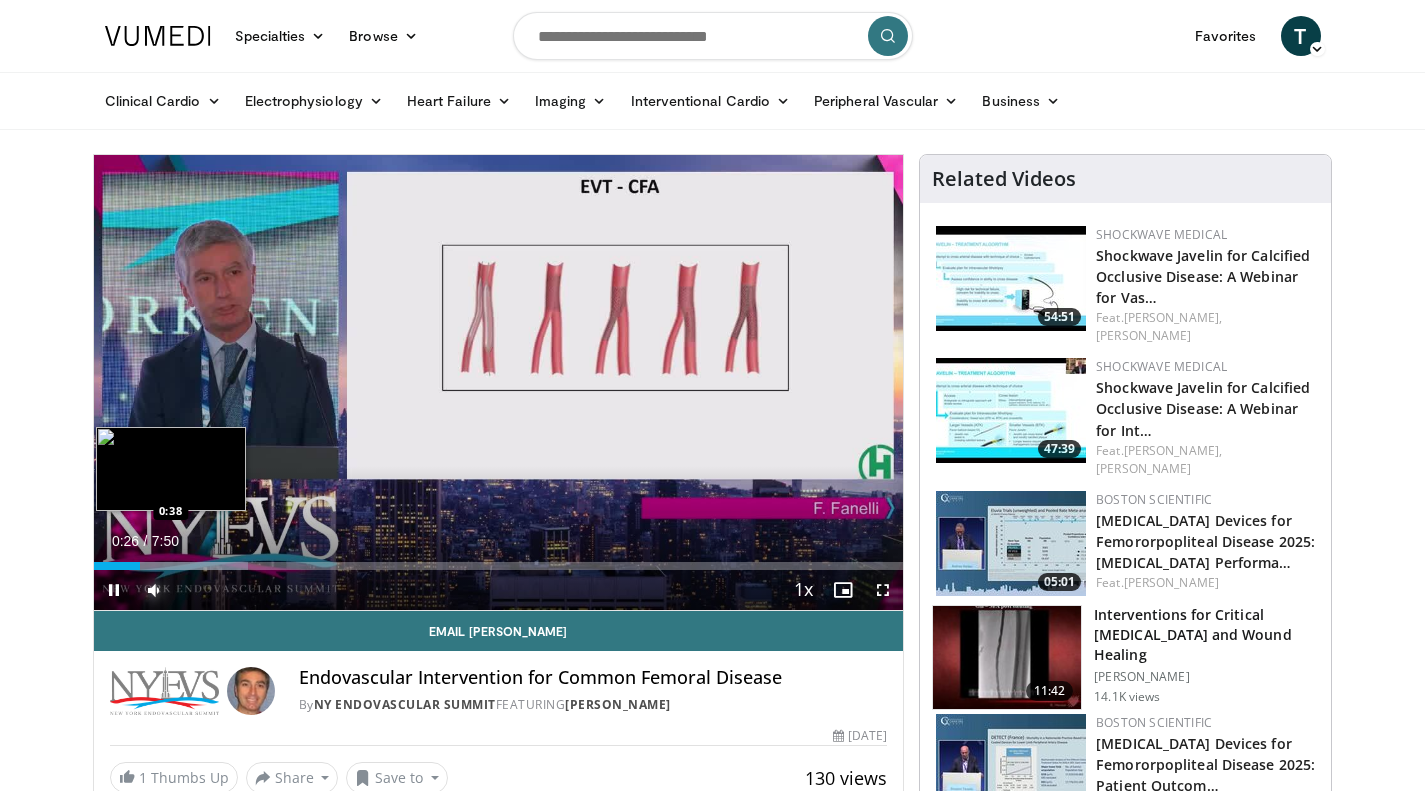 click on "Loaded :  19.10% 0:26 0:38" at bounding box center (499, 566) 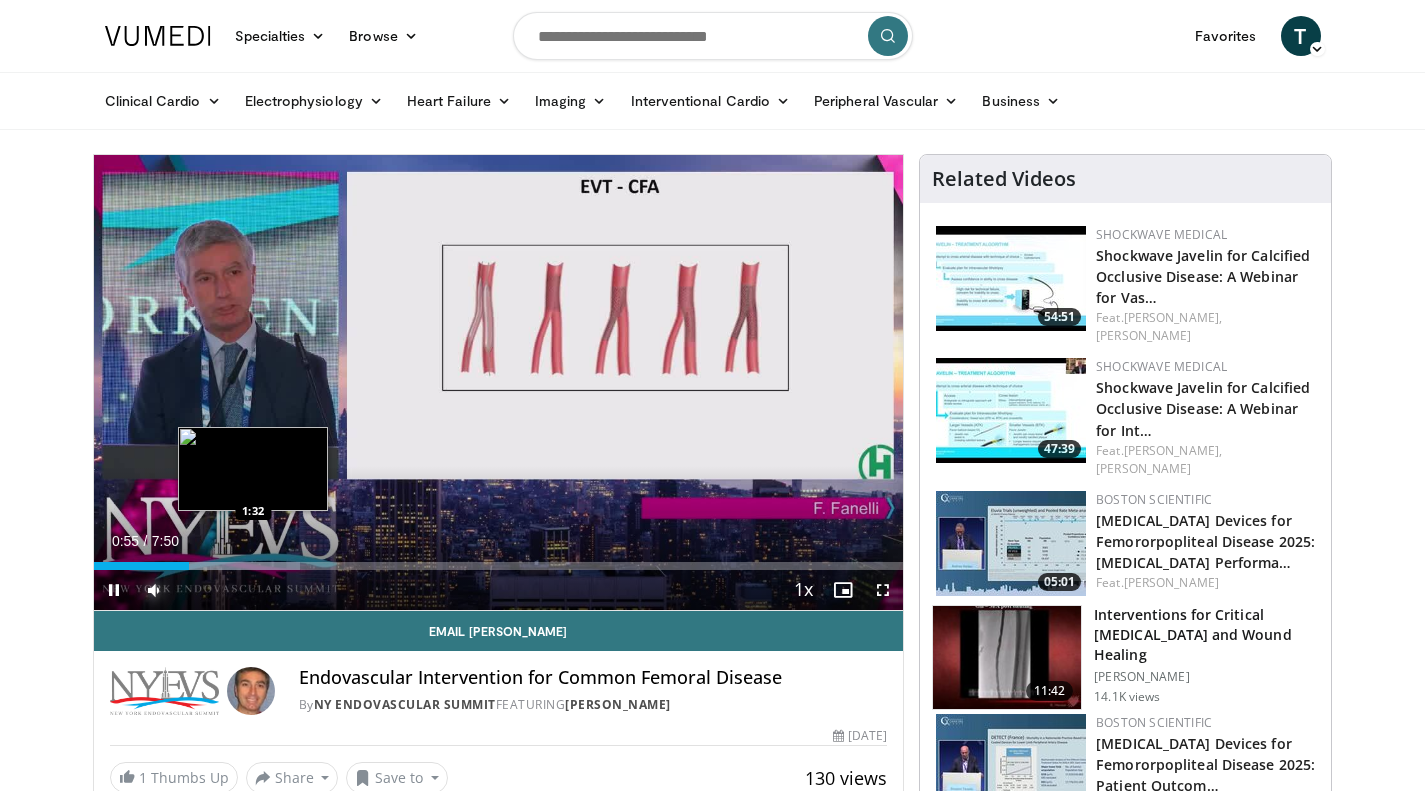 click on "Loaded :  25.47% 0:55 1:32" at bounding box center (499, 560) 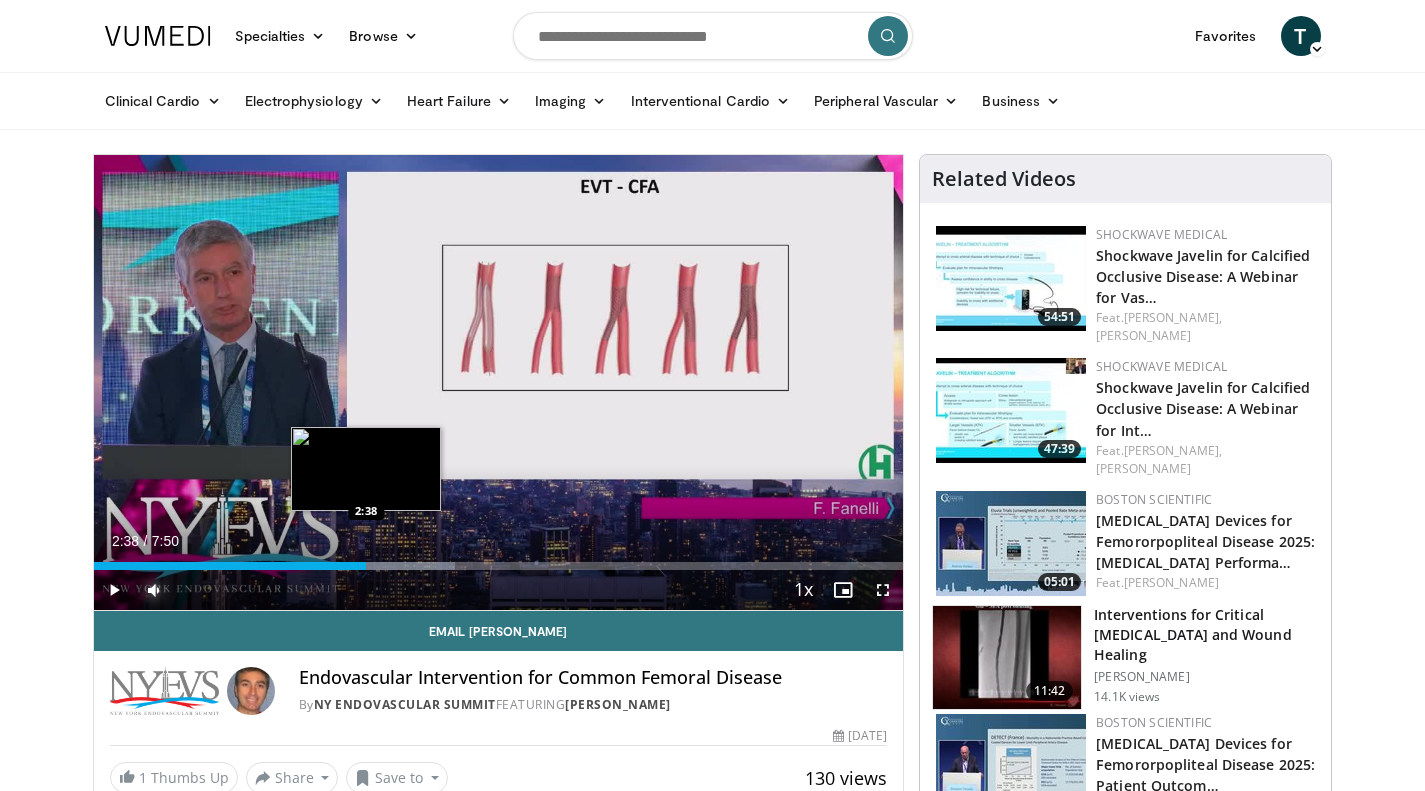 click at bounding box center [370, 566] 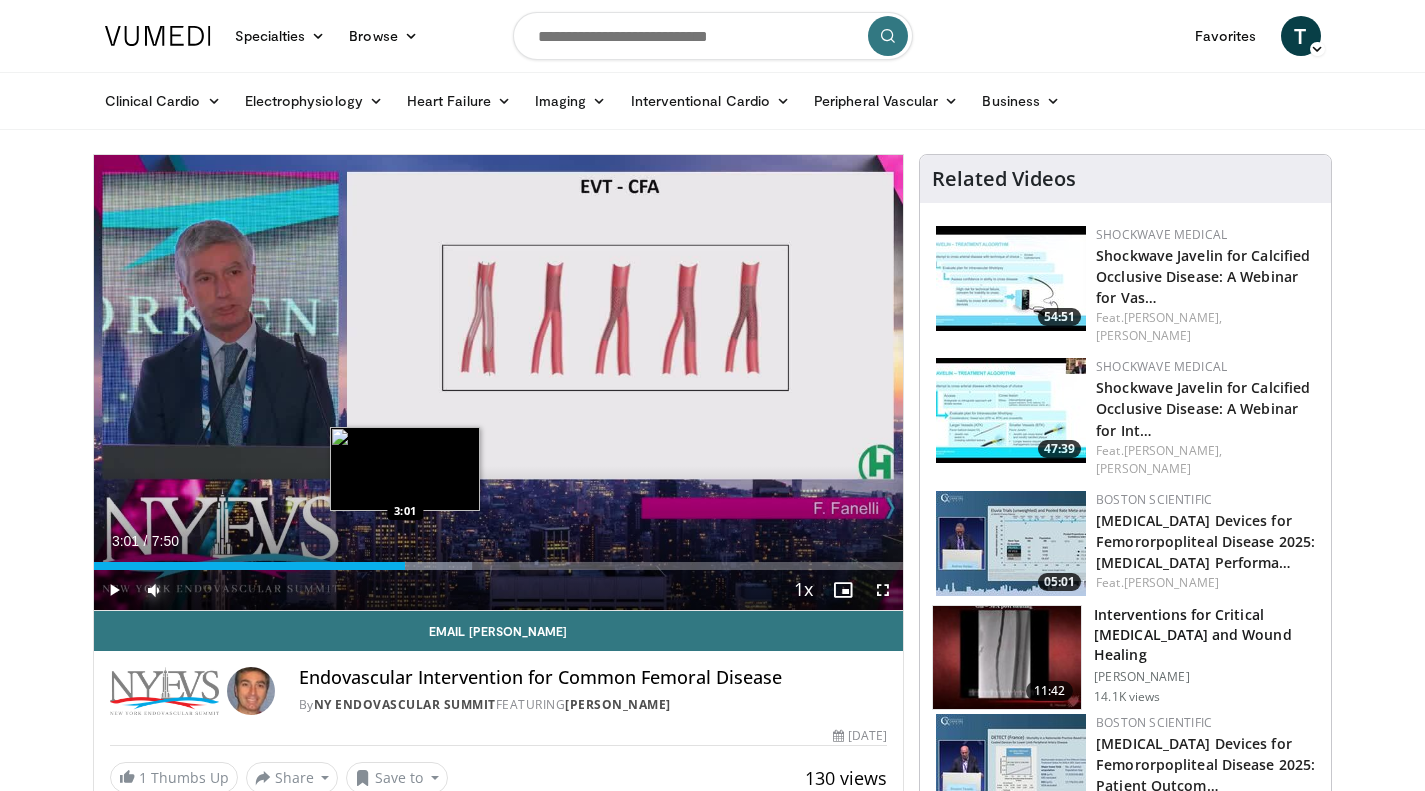 click at bounding box center (397, 566) 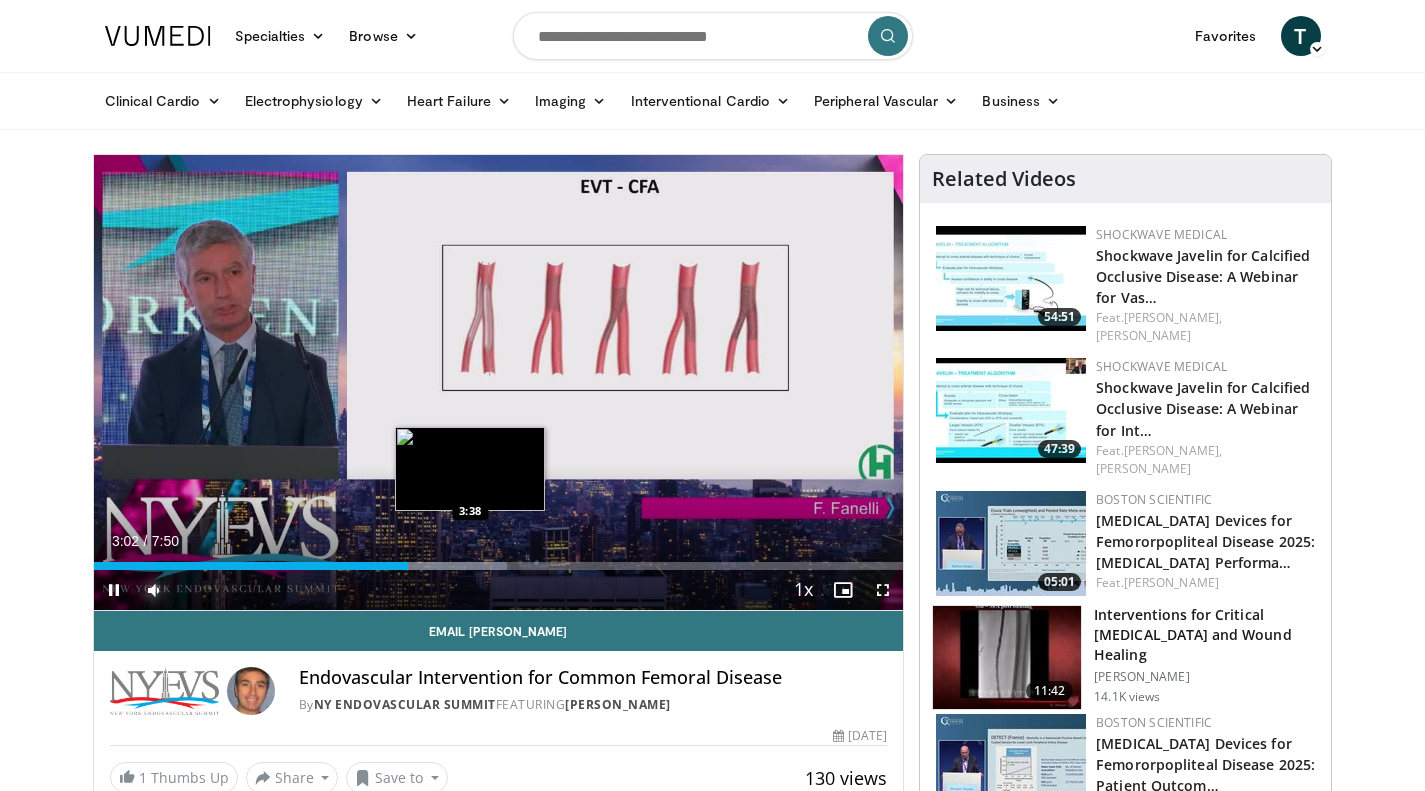 click on "Loaded :  51.05% 3:02 3:38" at bounding box center (499, 566) 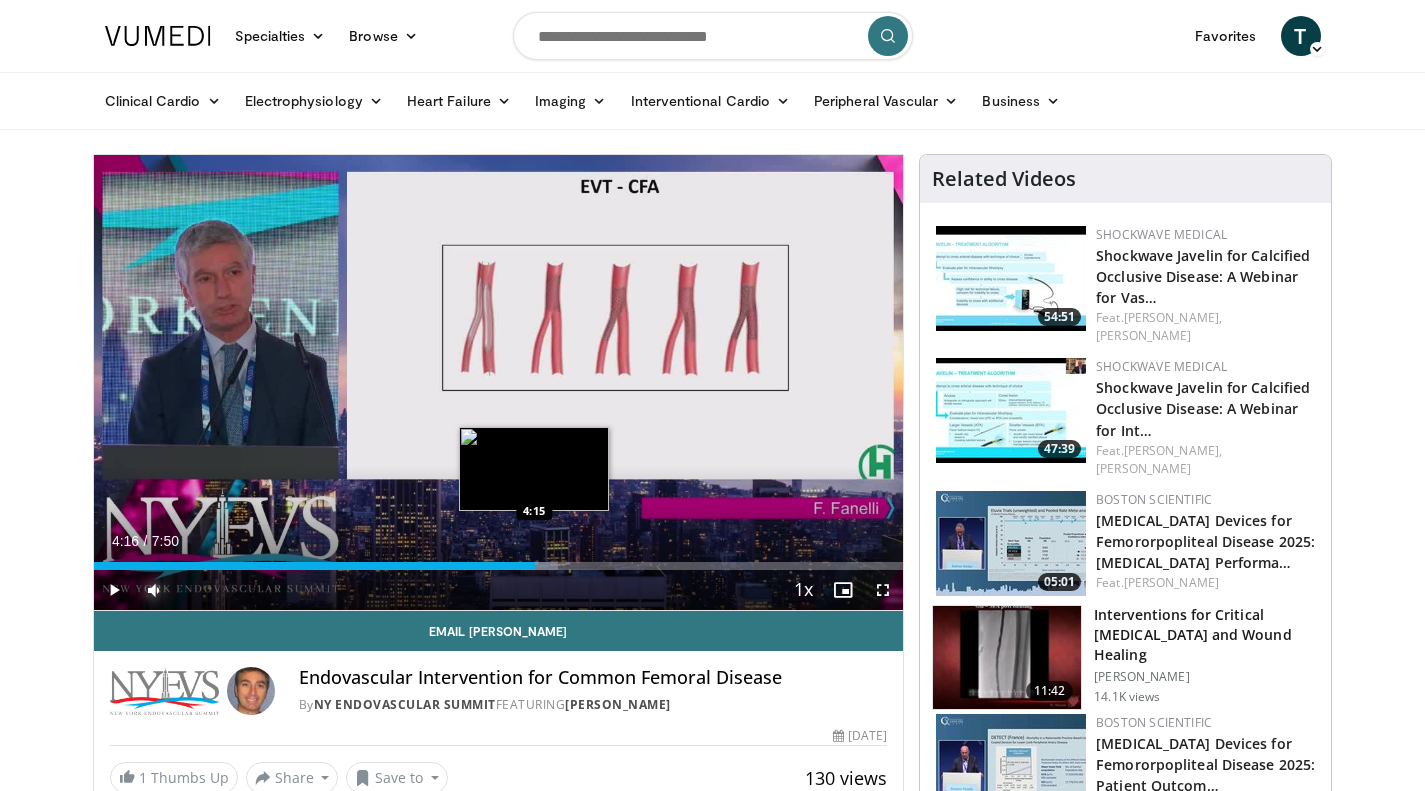click at bounding box center (522, 566) 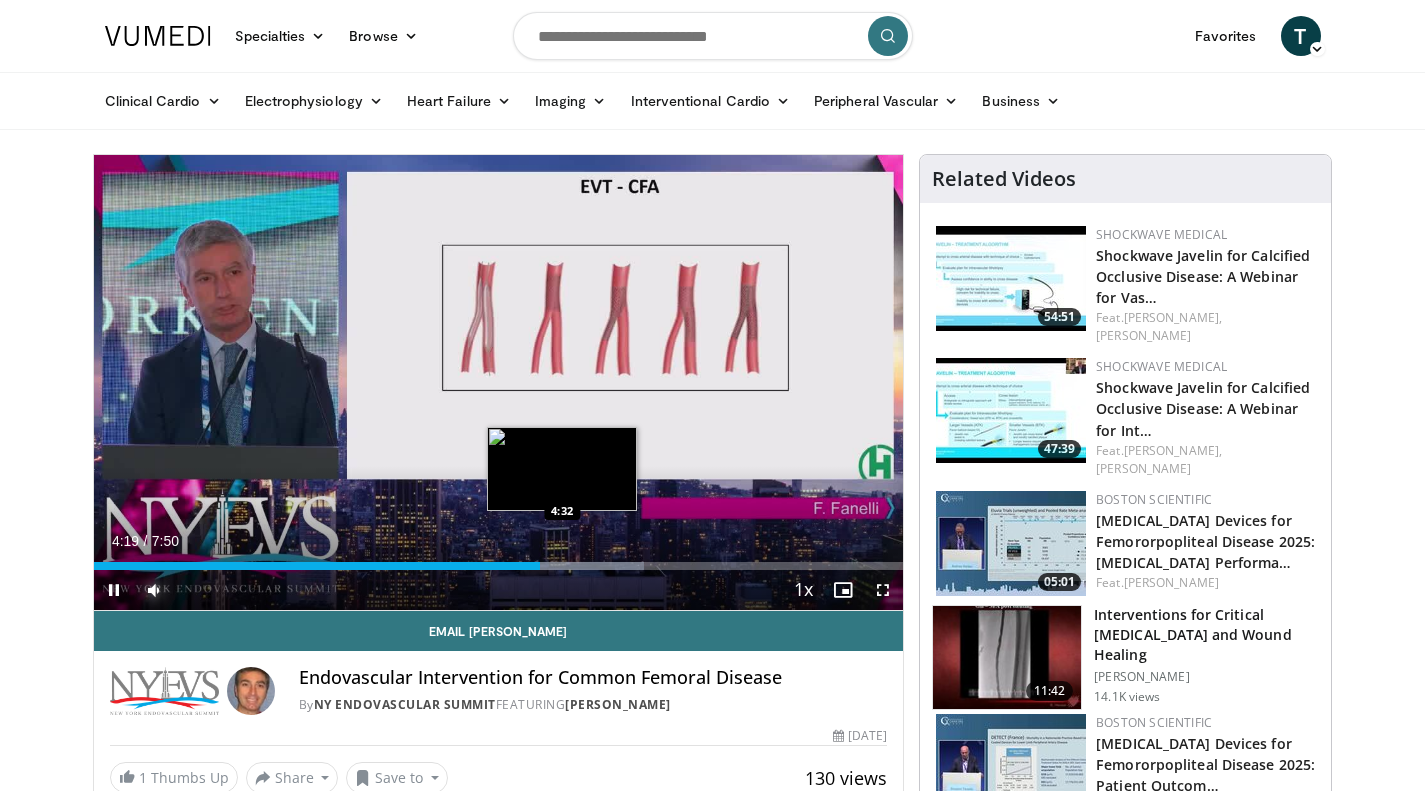 click on "Loaded :  67.95% 4:19 4:32" at bounding box center (499, 560) 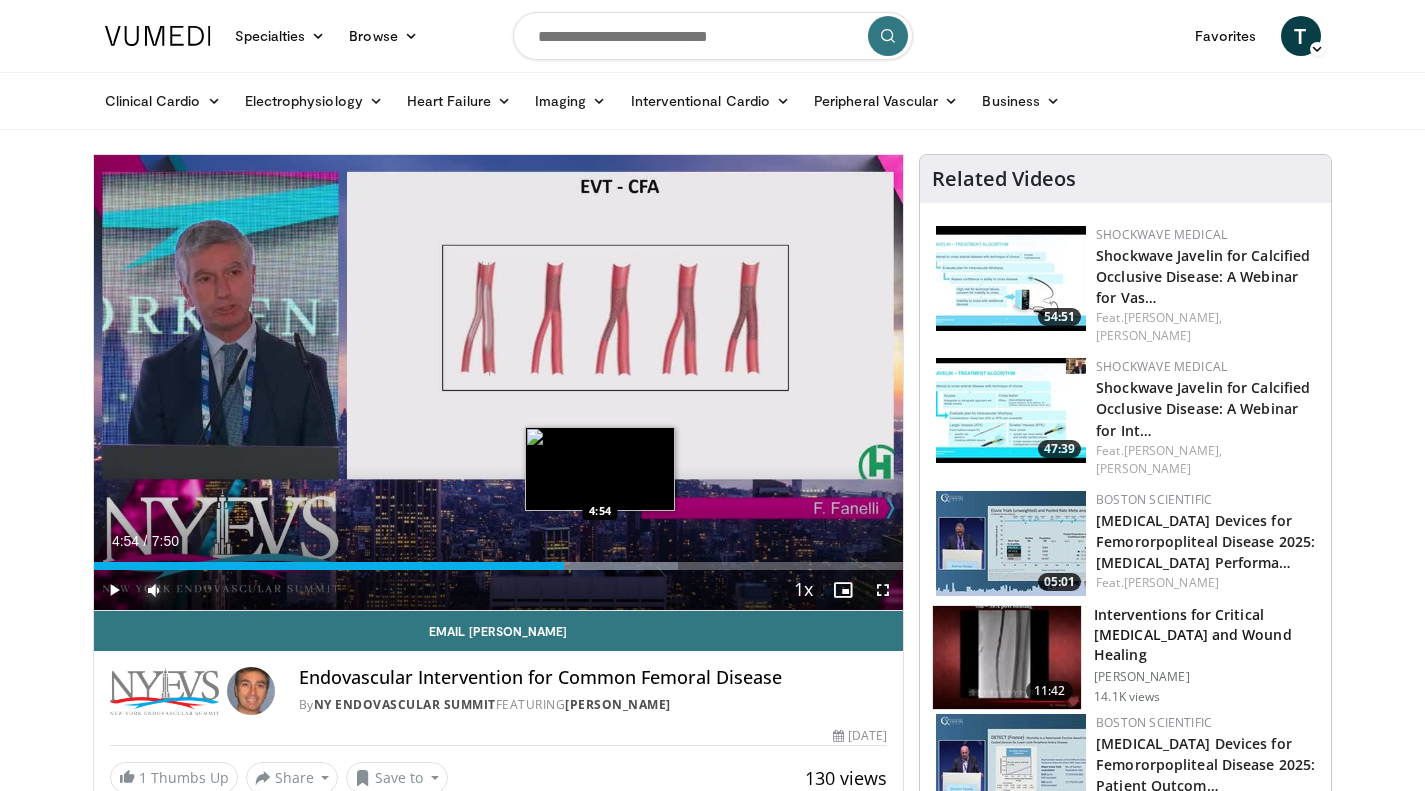 click at bounding box center (596, 566) 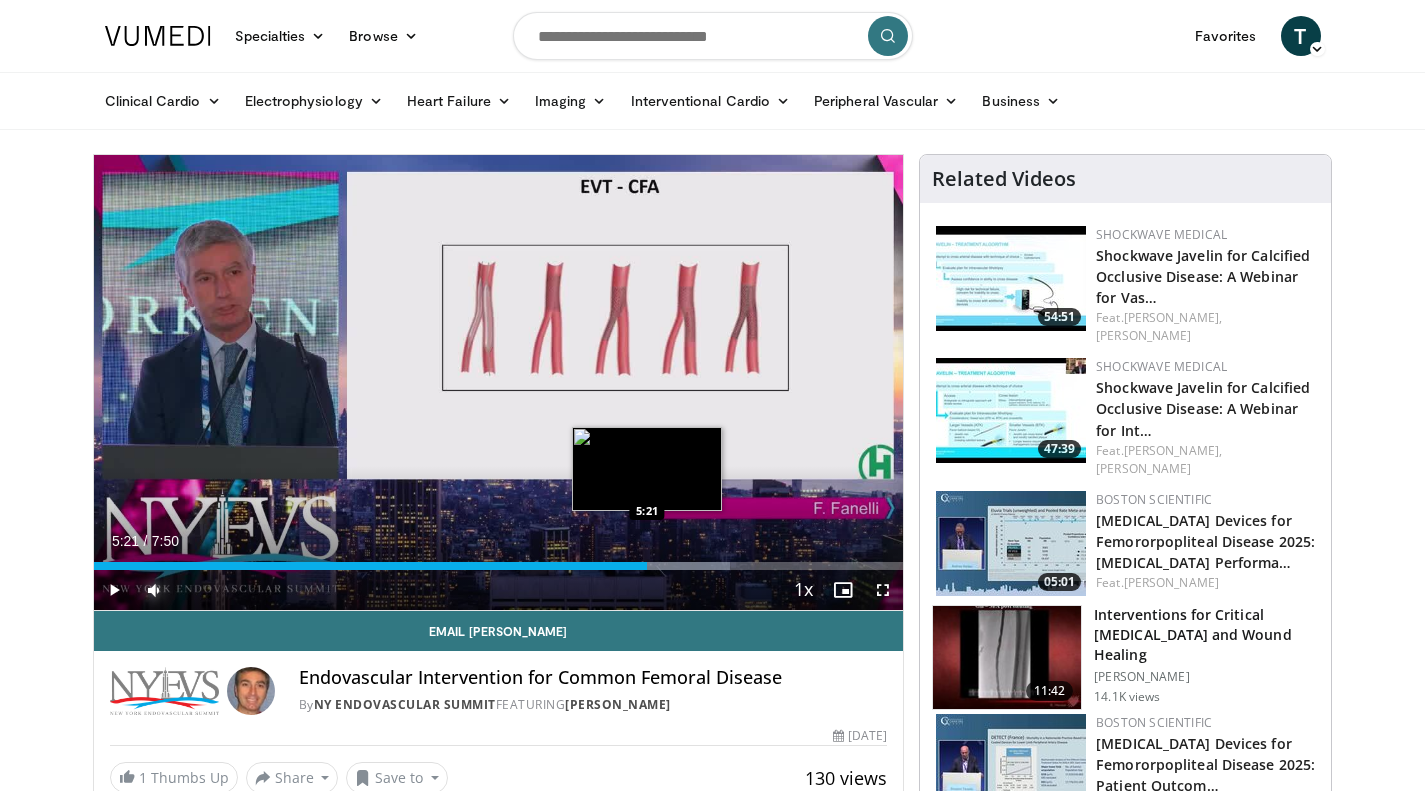 click at bounding box center [662, 566] 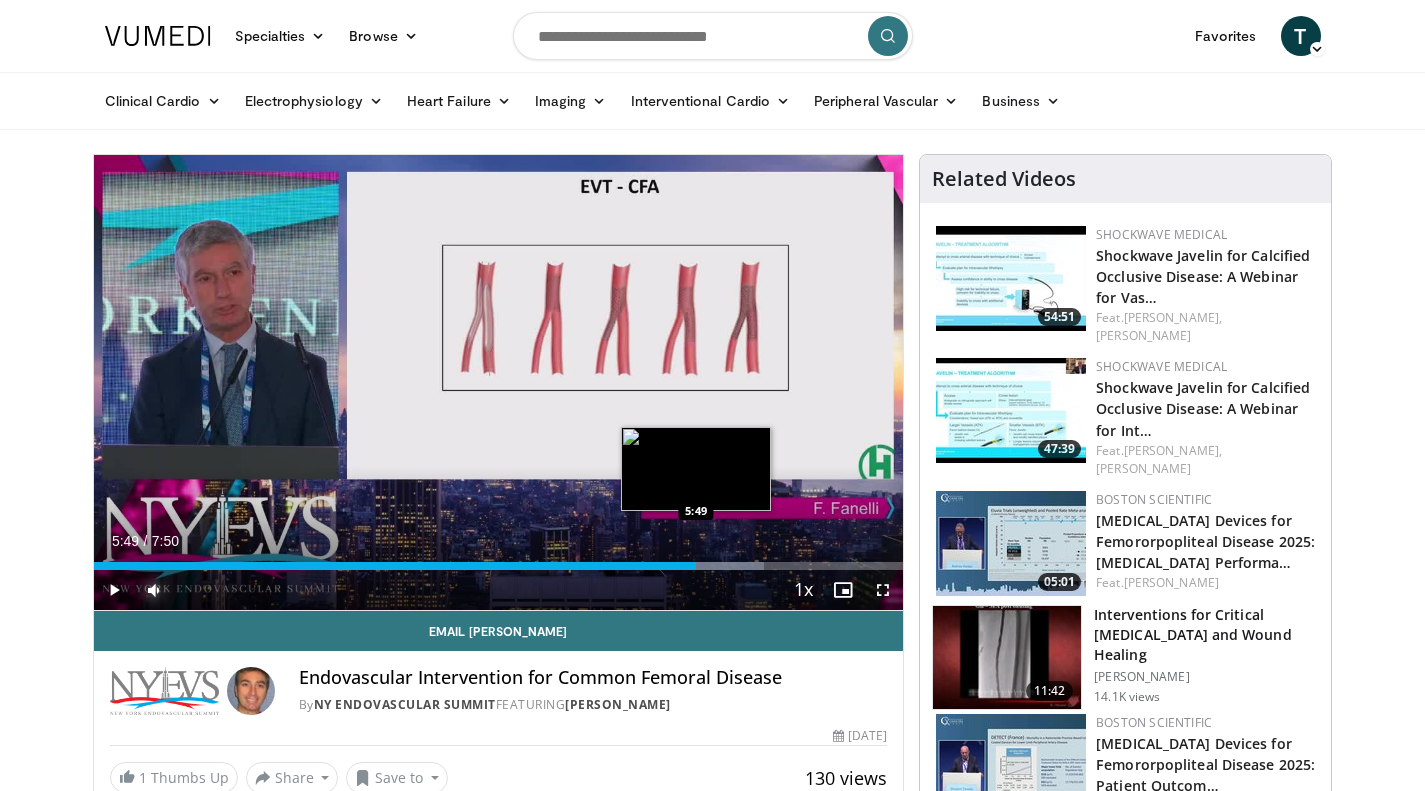 click on "Loaded :  82.81% 5:49 5:49" at bounding box center (499, 560) 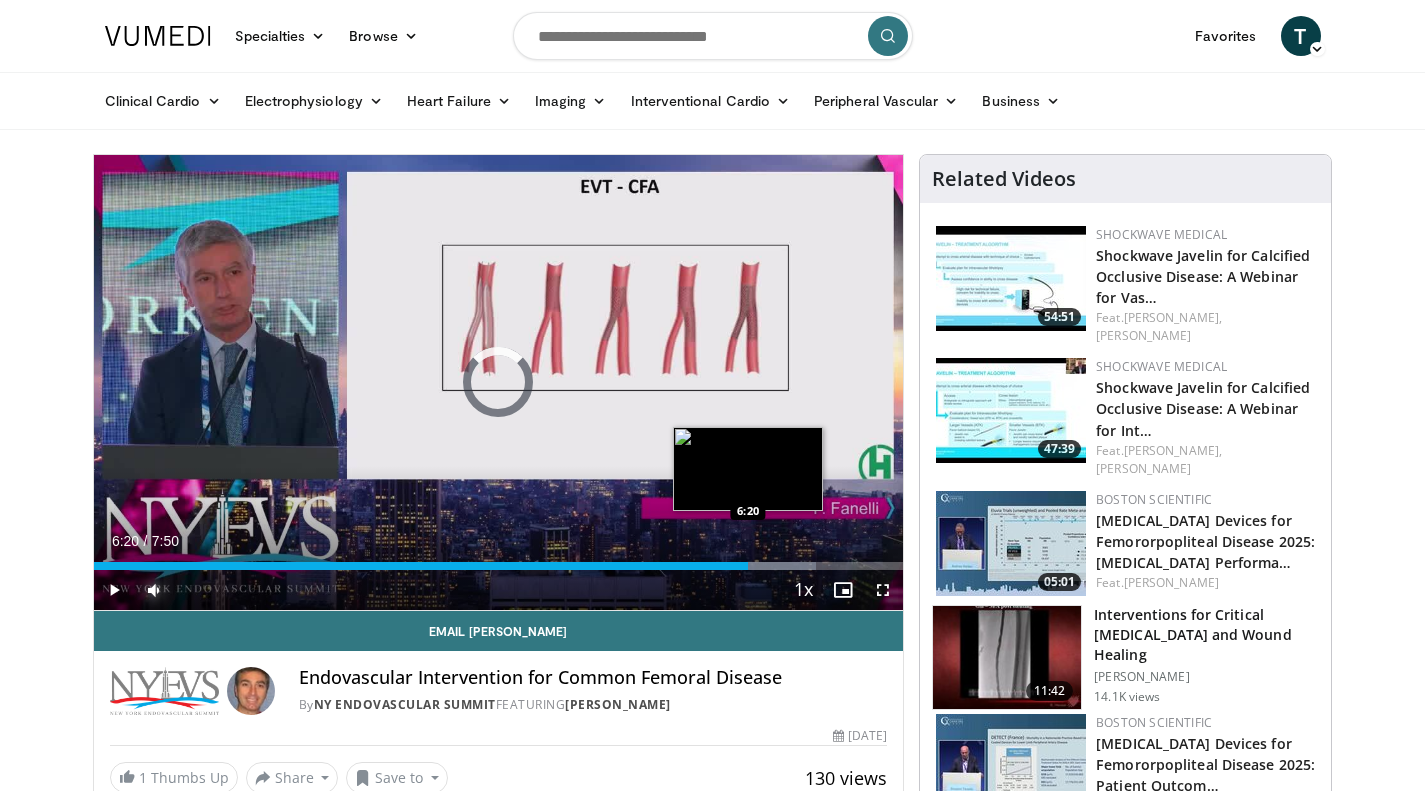 click on "Loaded :  89.18% 5:52 6:20" at bounding box center (499, 560) 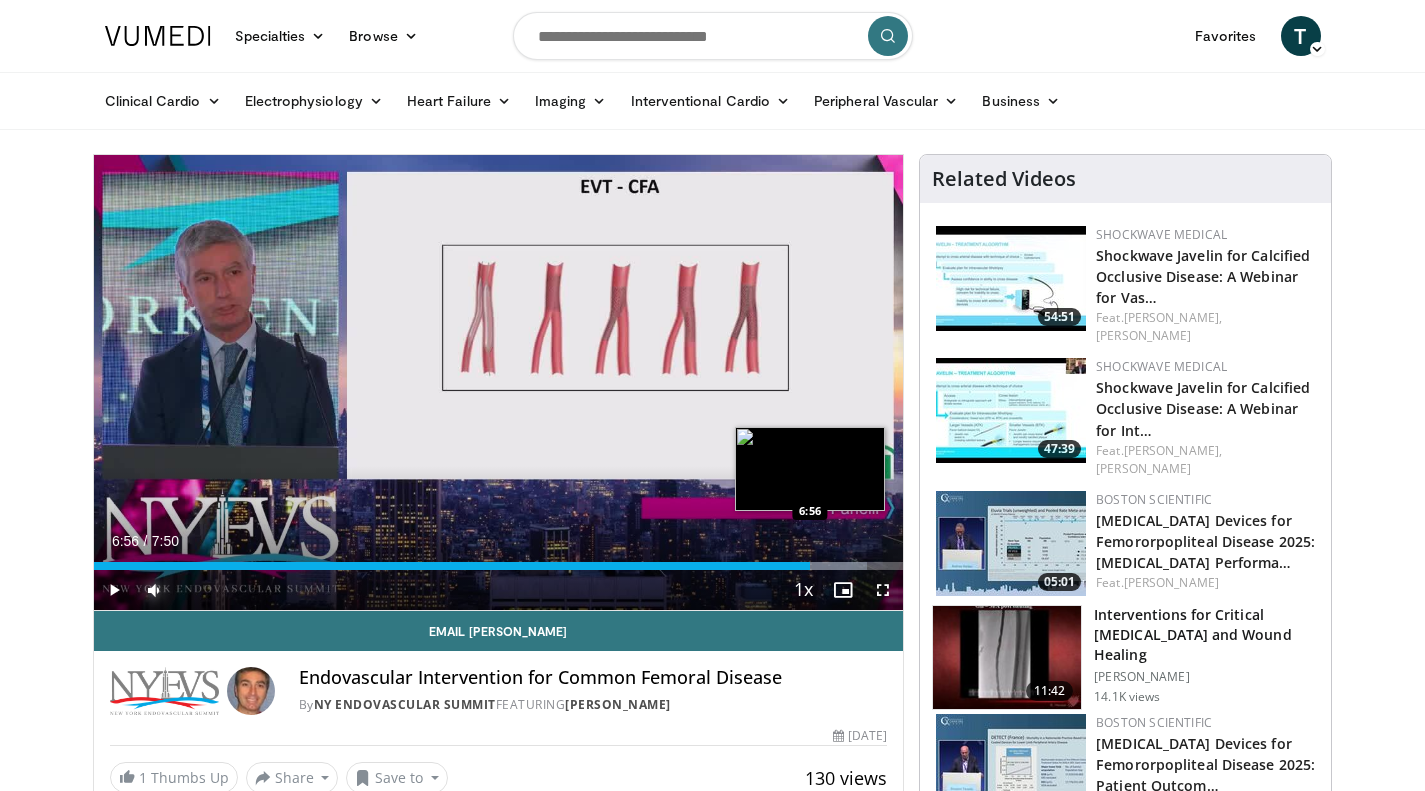 click on "Loaded :  95.56% 6:56 6:56" at bounding box center (499, 560) 